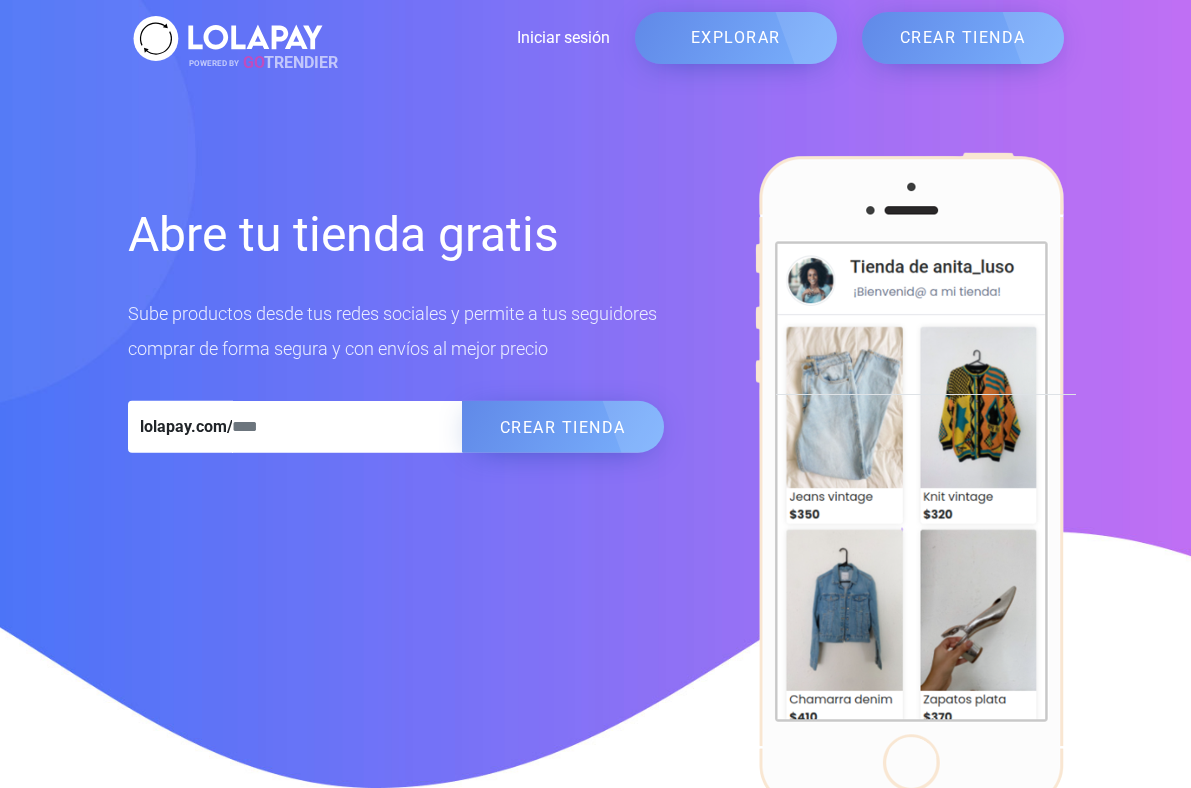 scroll, scrollTop: 0, scrollLeft: 0, axis: both 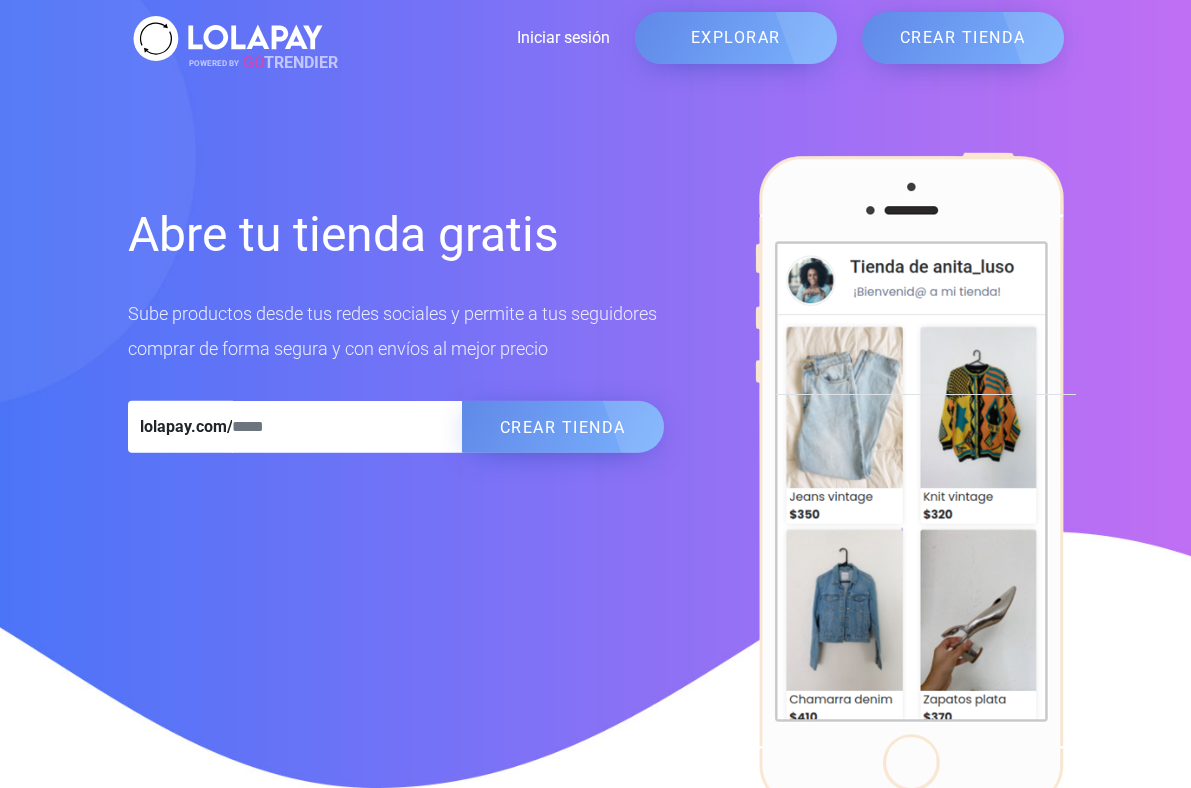 click on "Iniciar sesión" at bounding box center (469, 38) 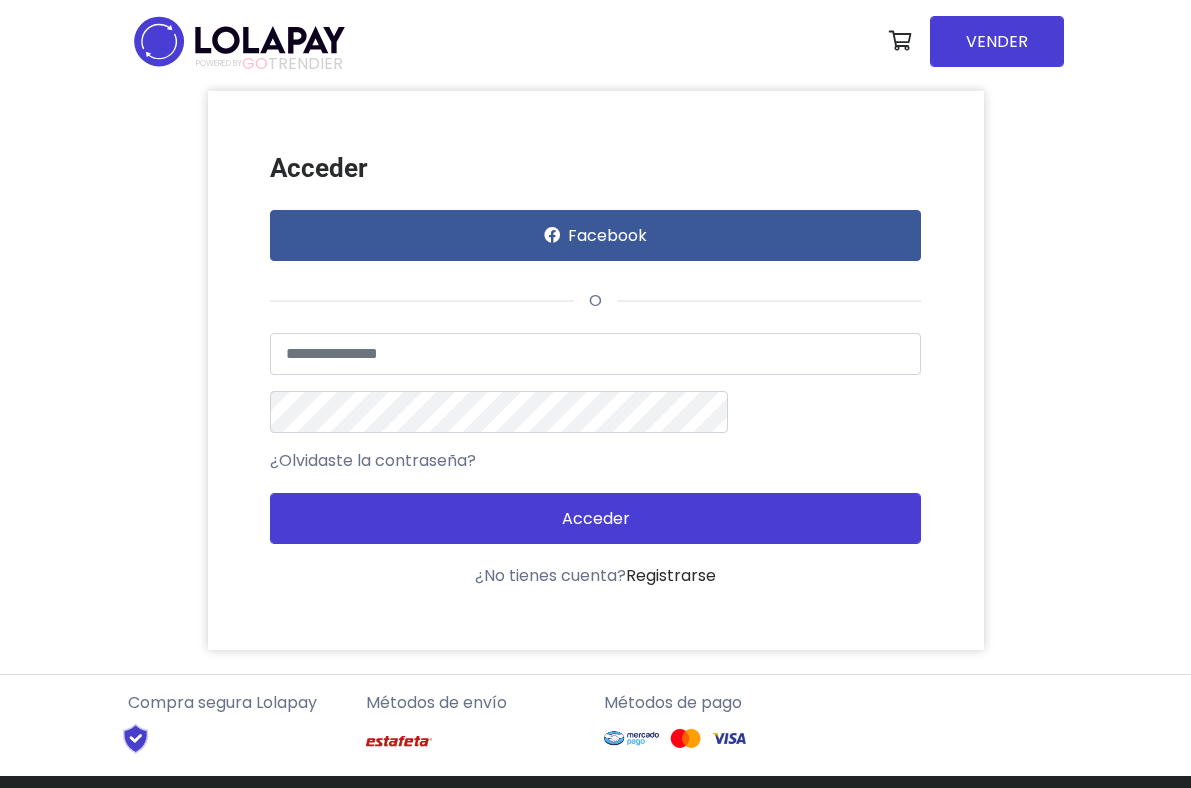scroll, scrollTop: 0, scrollLeft: 0, axis: both 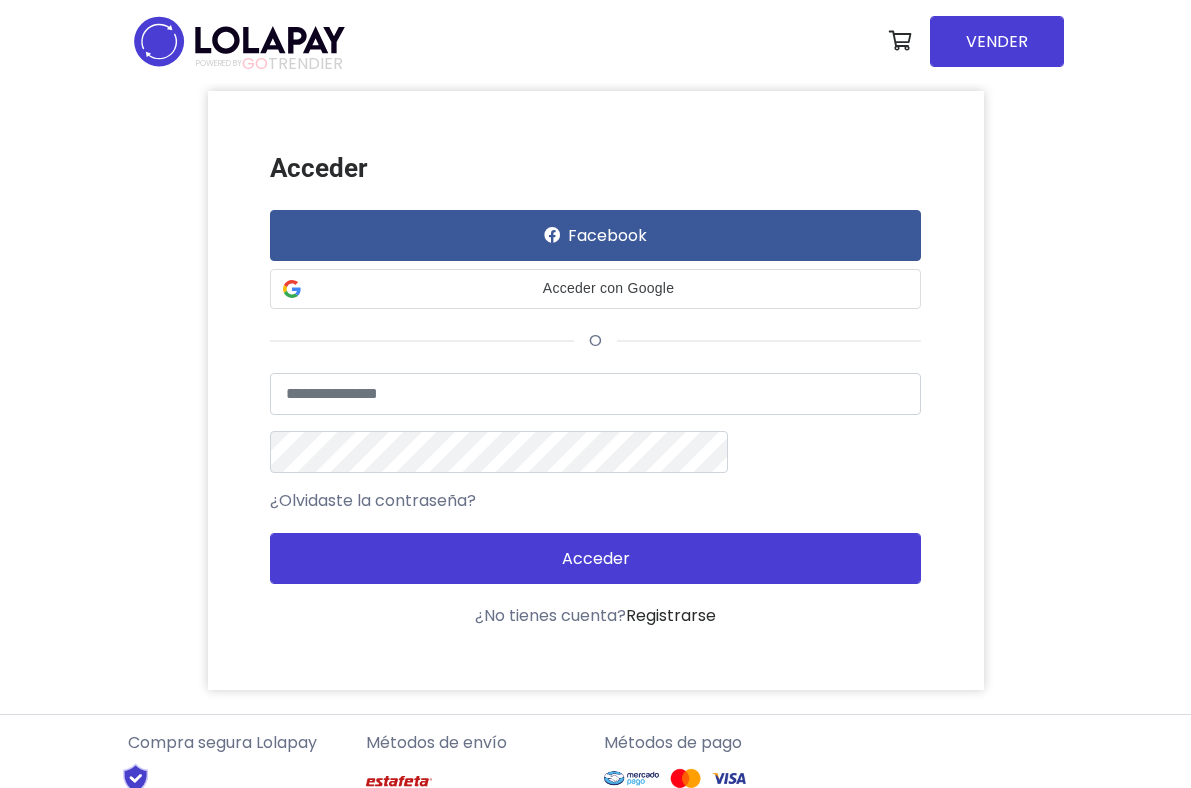 click on "Acceder
Facebook
Acceder con Google Acceder con Google. Se abre en una pestaña nueva
o
Usuario no encontrado o datos inválidos
¿Olvidaste la contraseña?
Acceder" at bounding box center (596, 390) 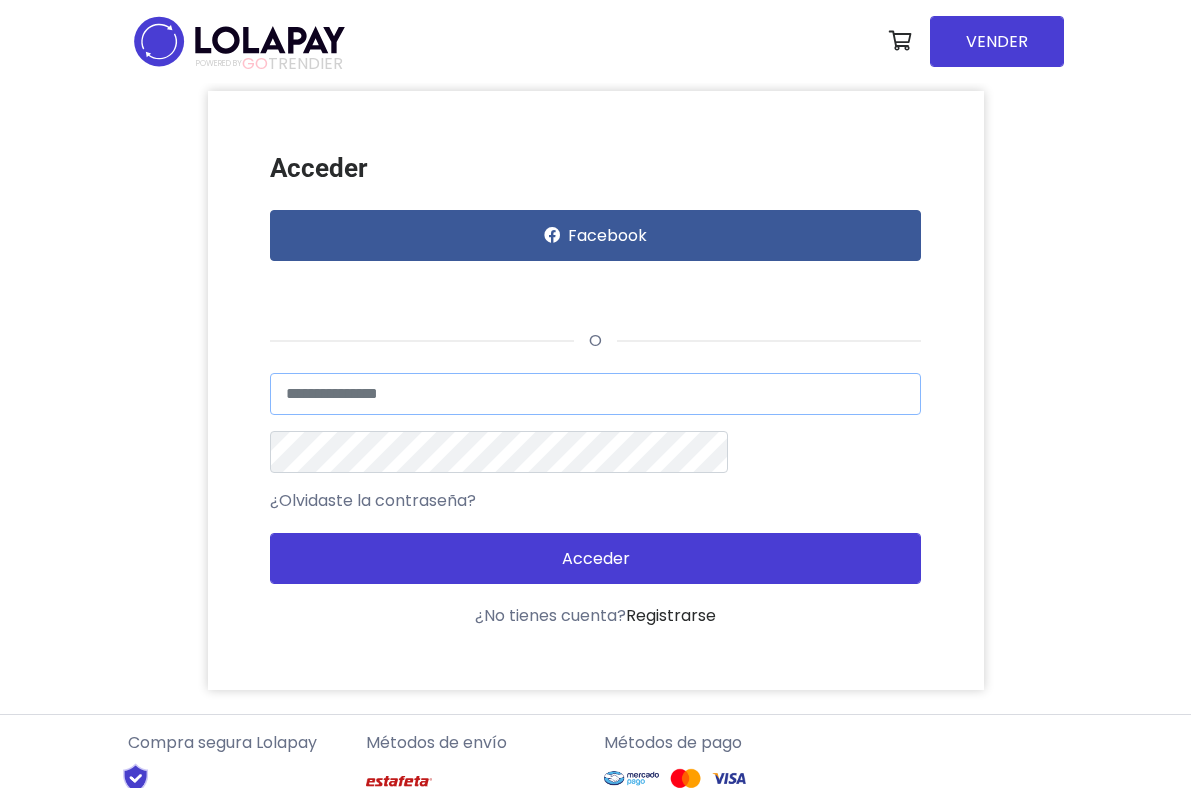 click at bounding box center [596, 394] 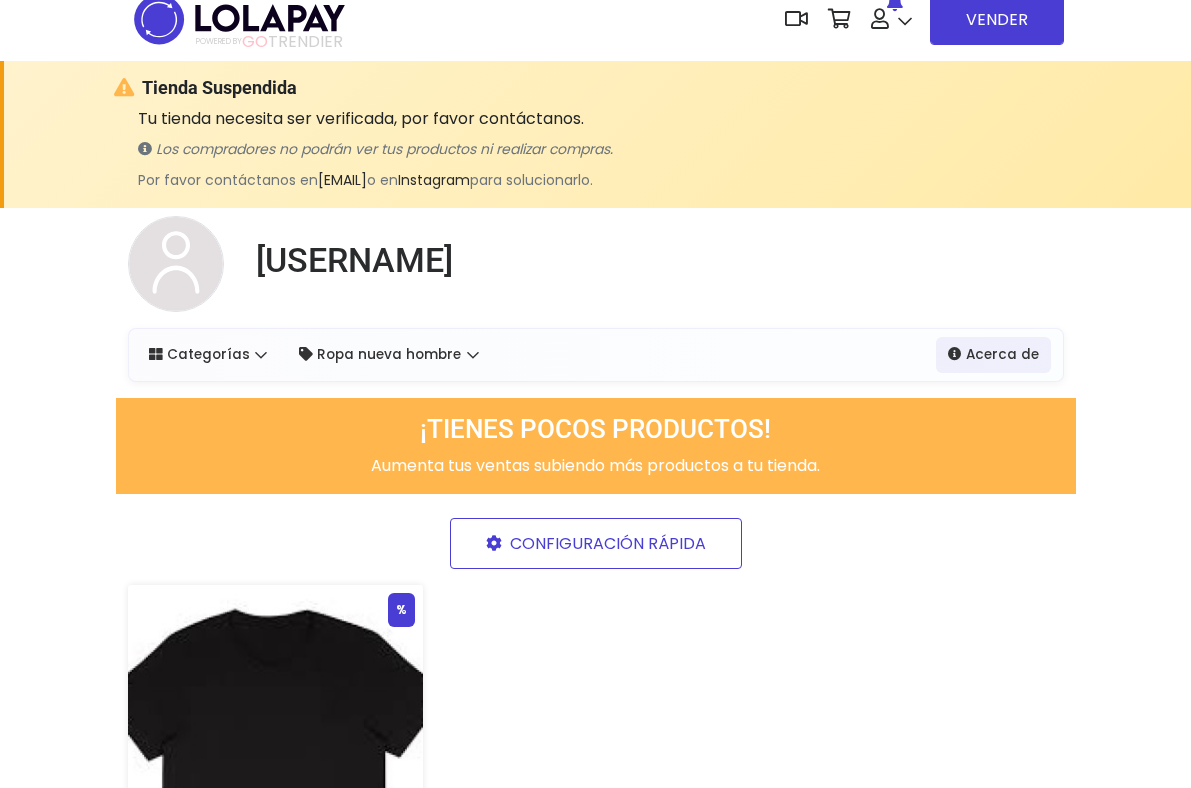scroll, scrollTop: 15, scrollLeft: 0, axis: vertical 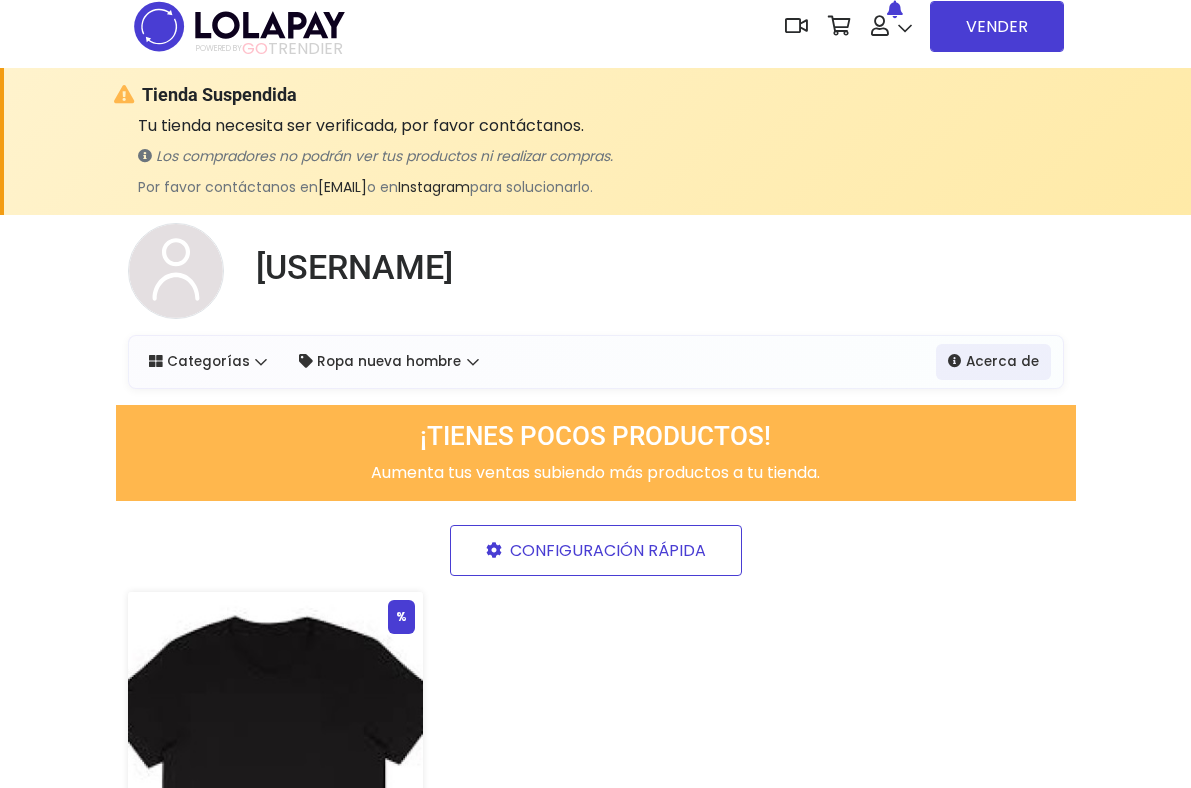 click on "Tienda Suspendida" at bounding box center [582, 95] 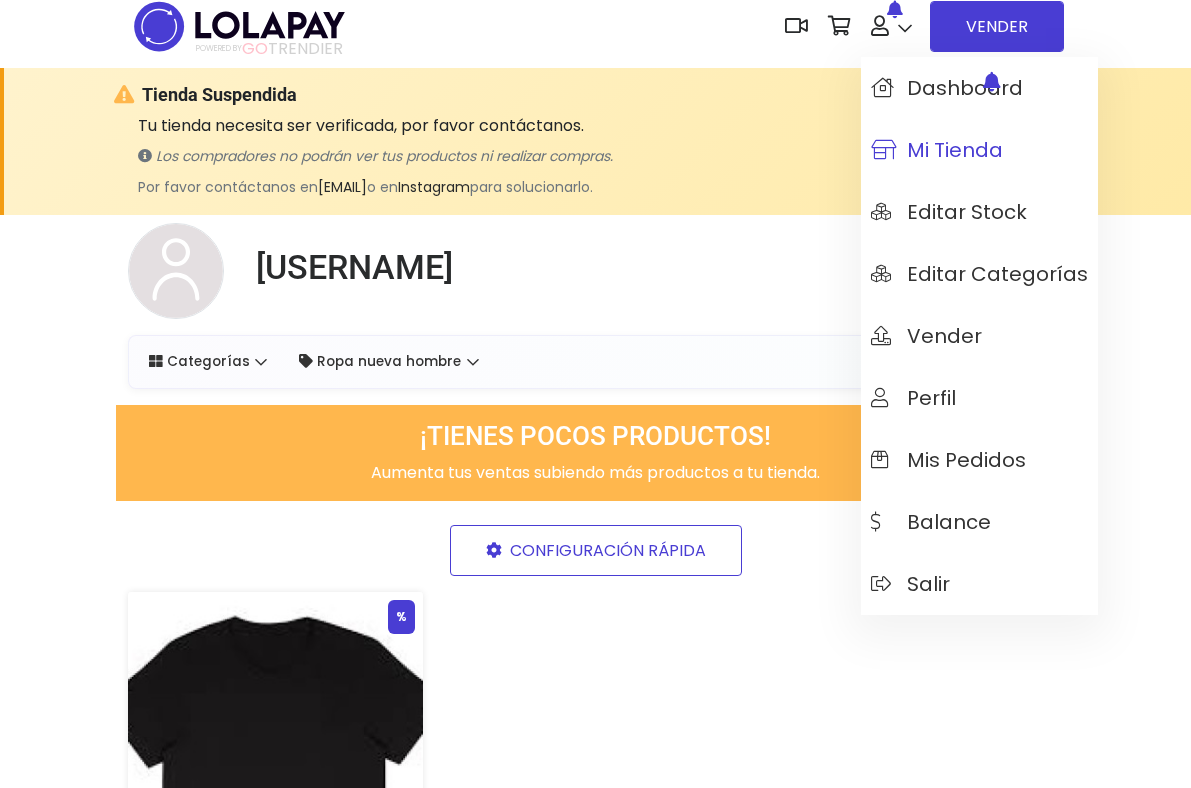 click on "Mi tienda" at bounding box center [937, 150] 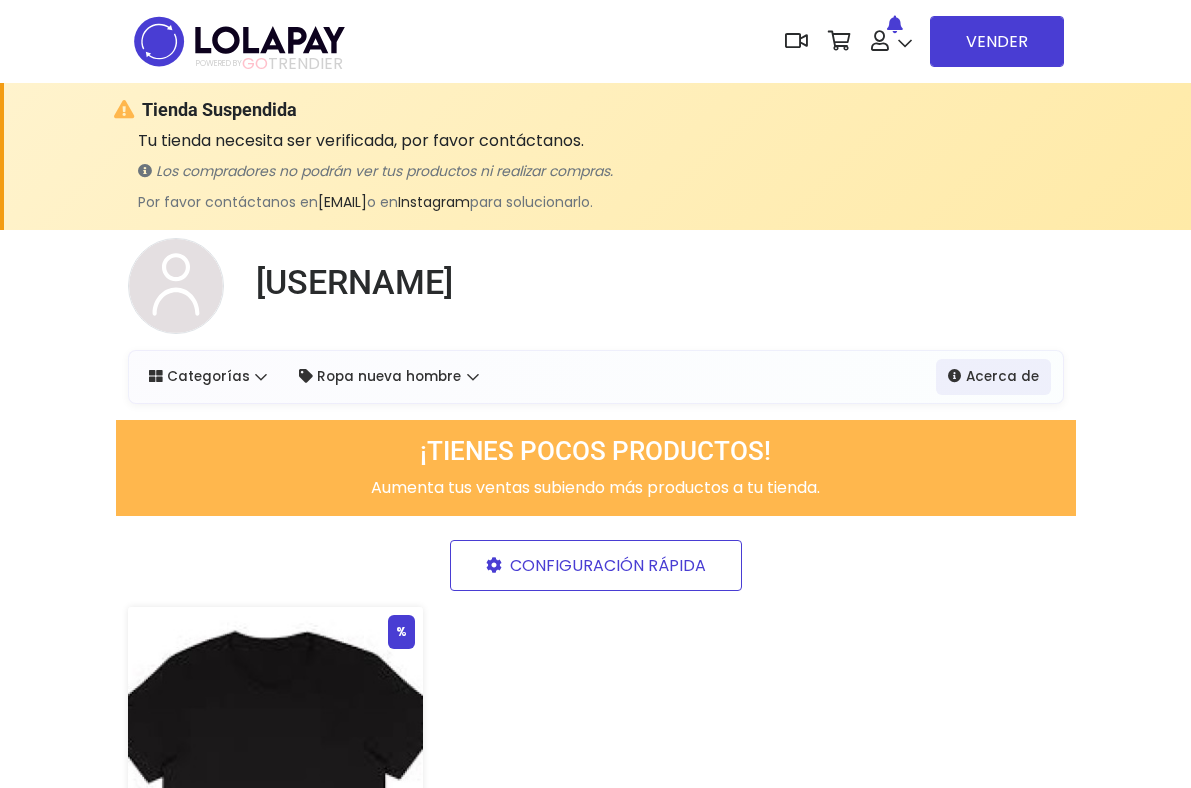 scroll, scrollTop: 0, scrollLeft: 0, axis: both 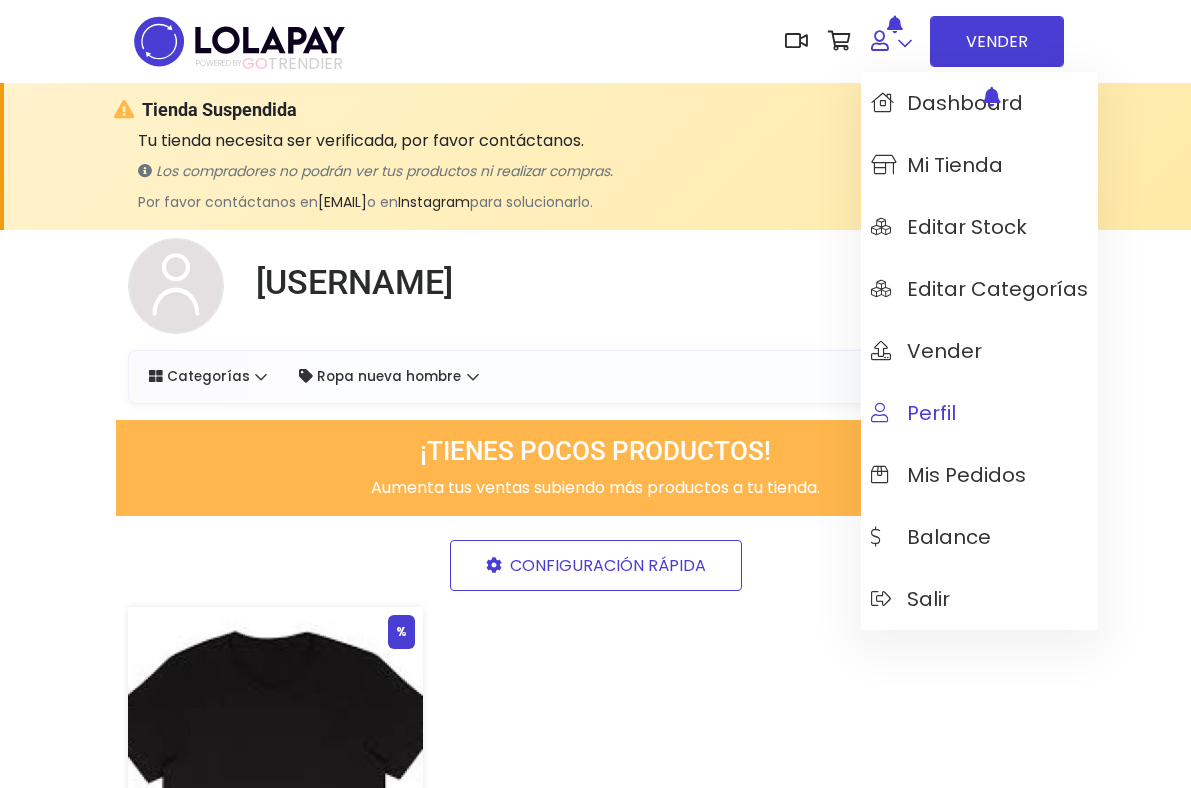 click at bounding box center [891, 41] 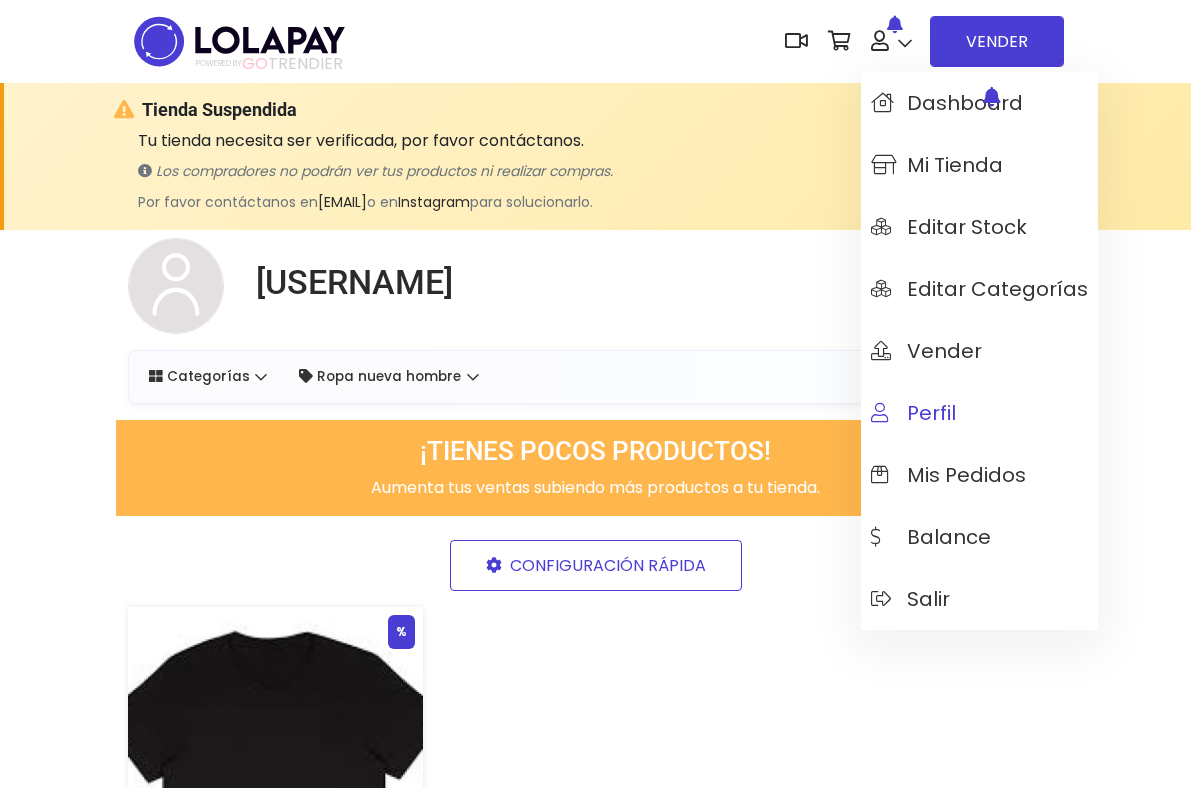 click on "Perfil" at bounding box center (913, 413) 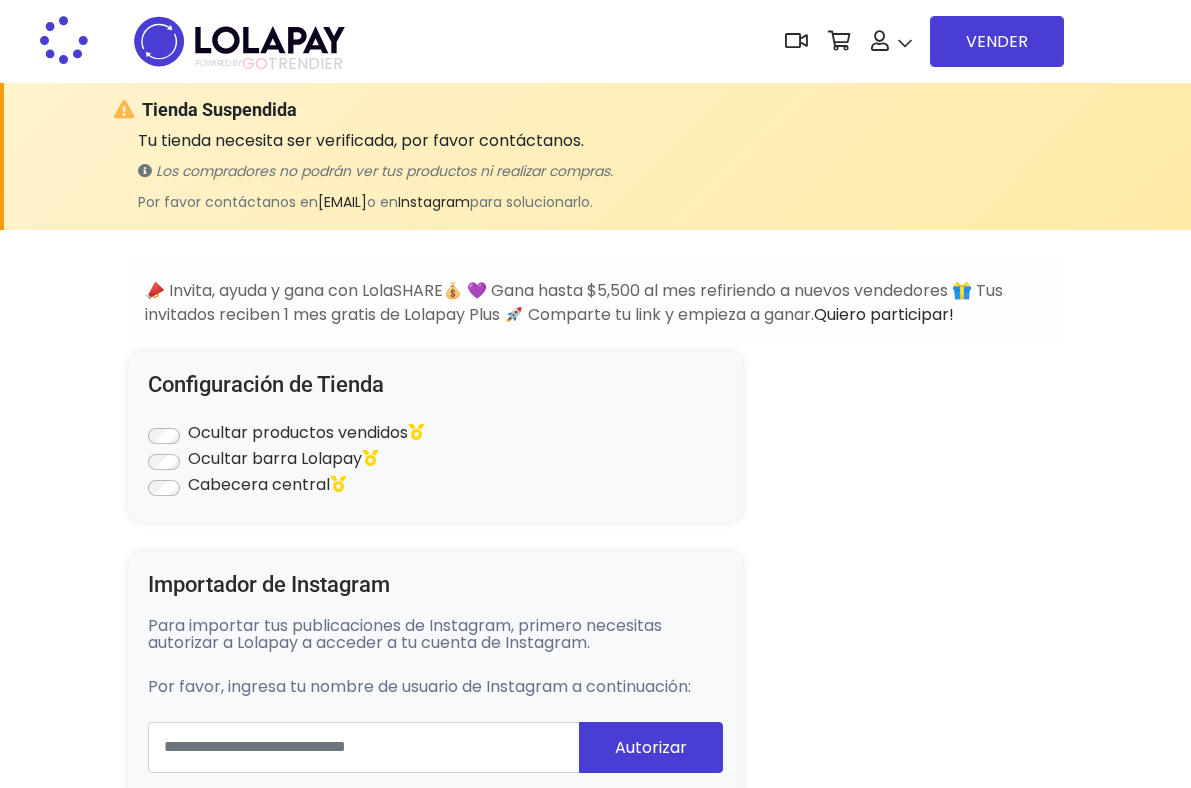scroll, scrollTop: 0, scrollLeft: 0, axis: both 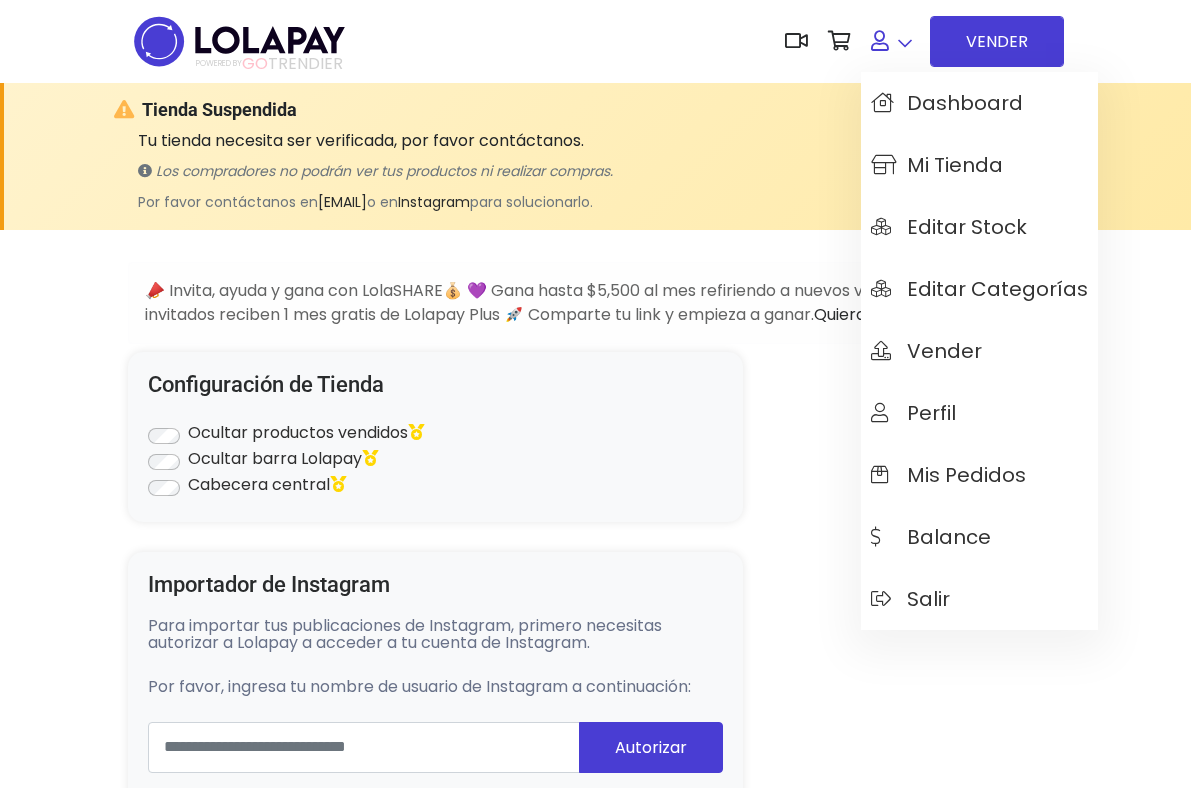 click at bounding box center (891, 41) 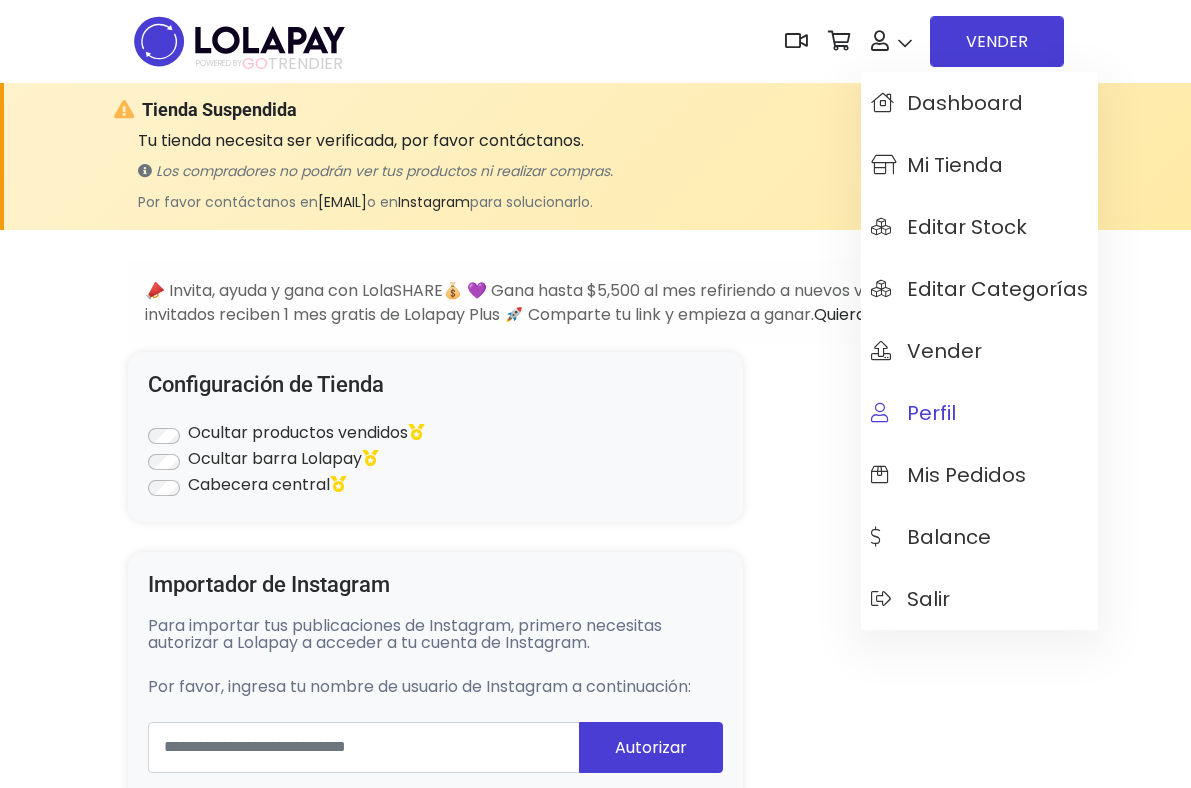click on "Perfil" at bounding box center (913, 413) 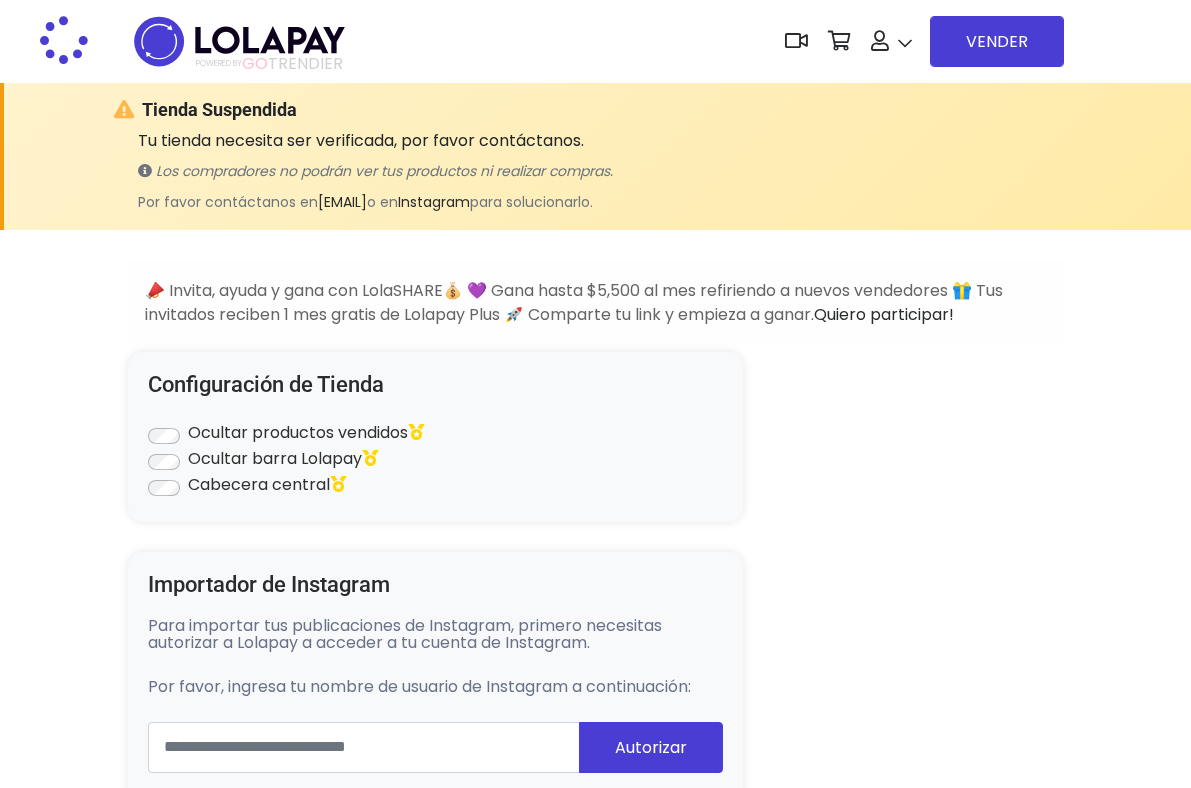 scroll, scrollTop: 0, scrollLeft: 0, axis: both 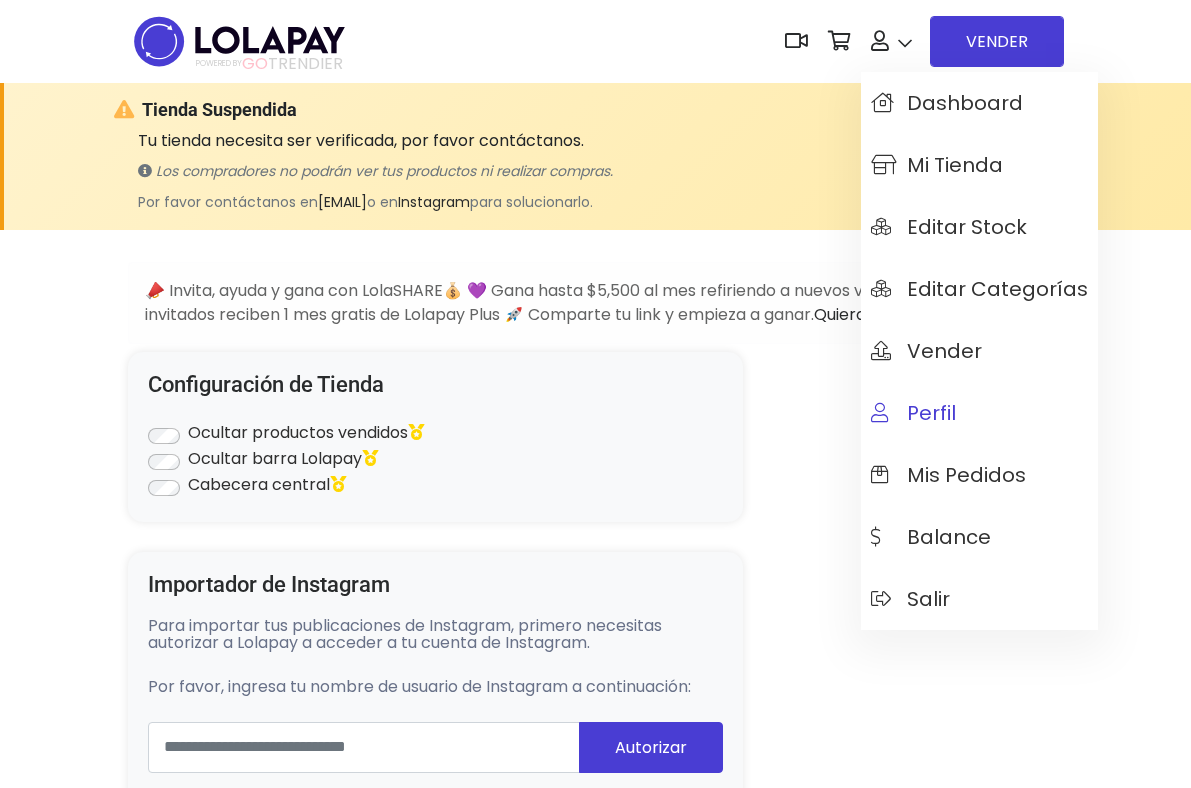 click on "Perfil" at bounding box center (979, 413) 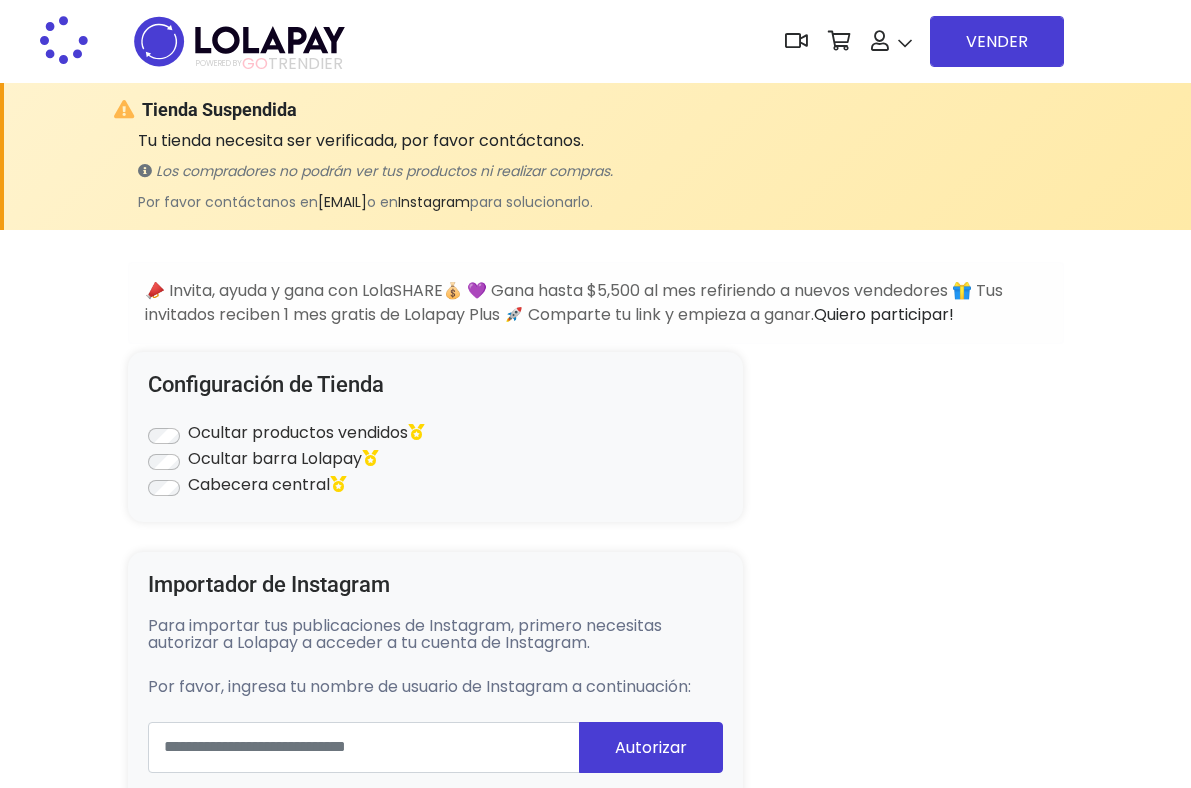 scroll, scrollTop: 0, scrollLeft: 0, axis: both 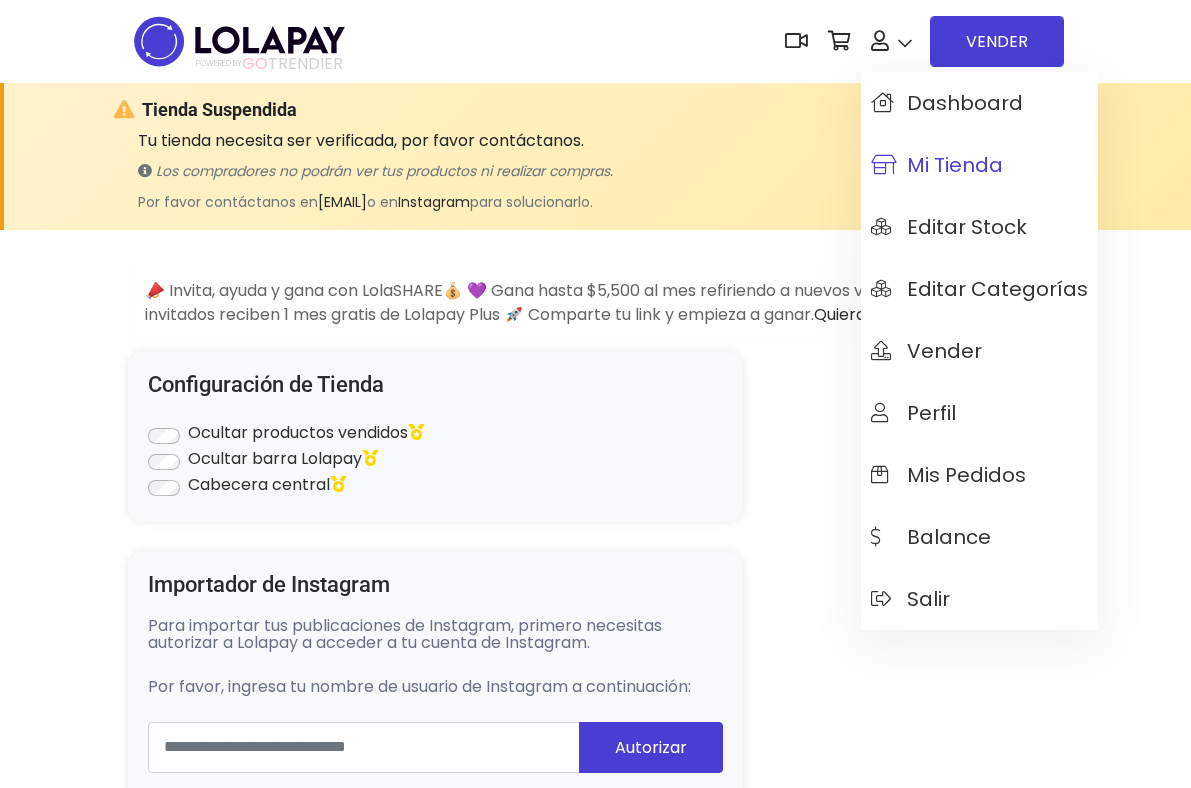 click on "Mi tienda" at bounding box center [937, 165] 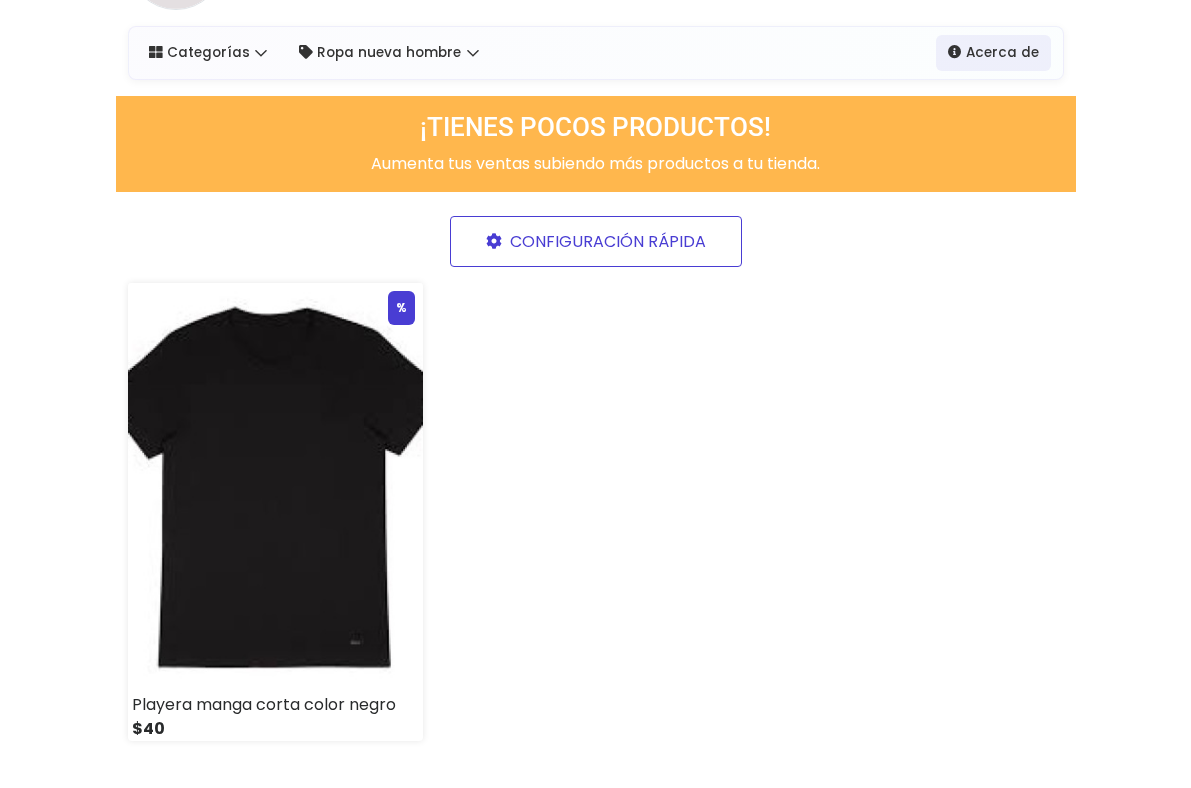 scroll, scrollTop: 0, scrollLeft: 0, axis: both 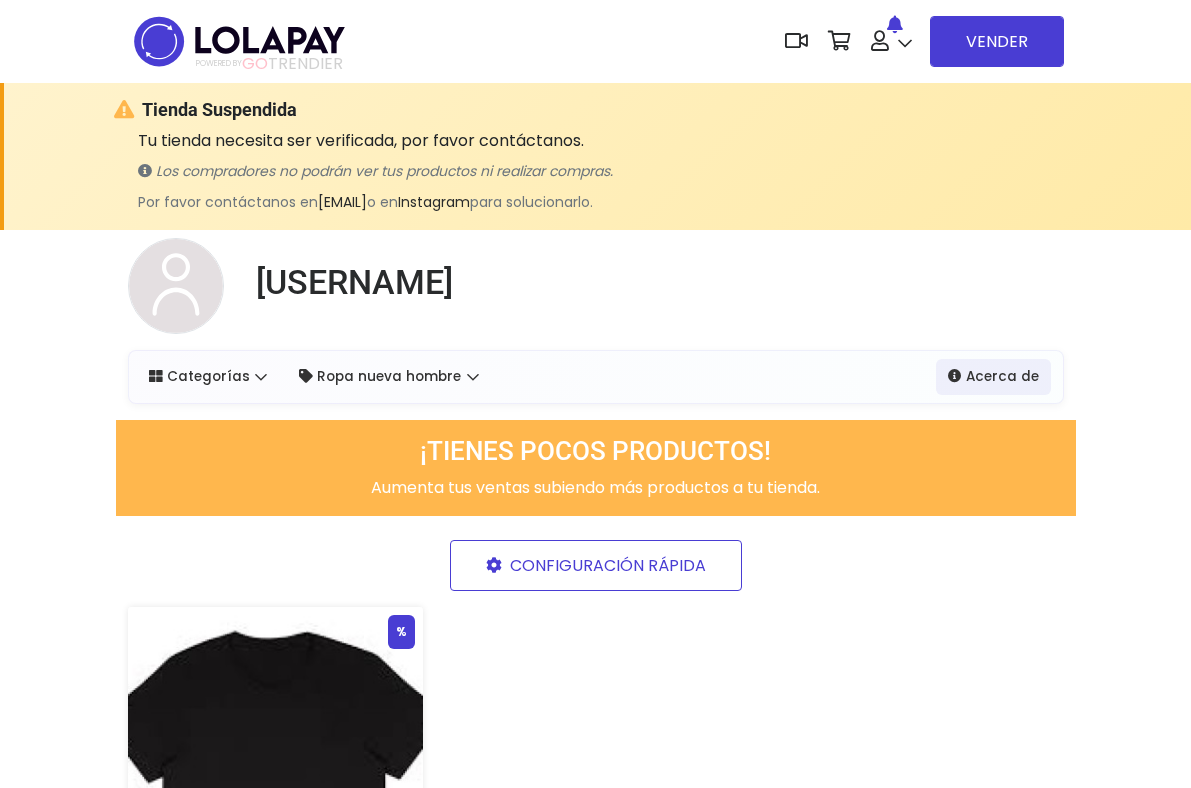 click on "Categorías
Ver Todos
Ropa nueva hombre
Camisetas
Ver Todo" at bounding box center (596, 377) 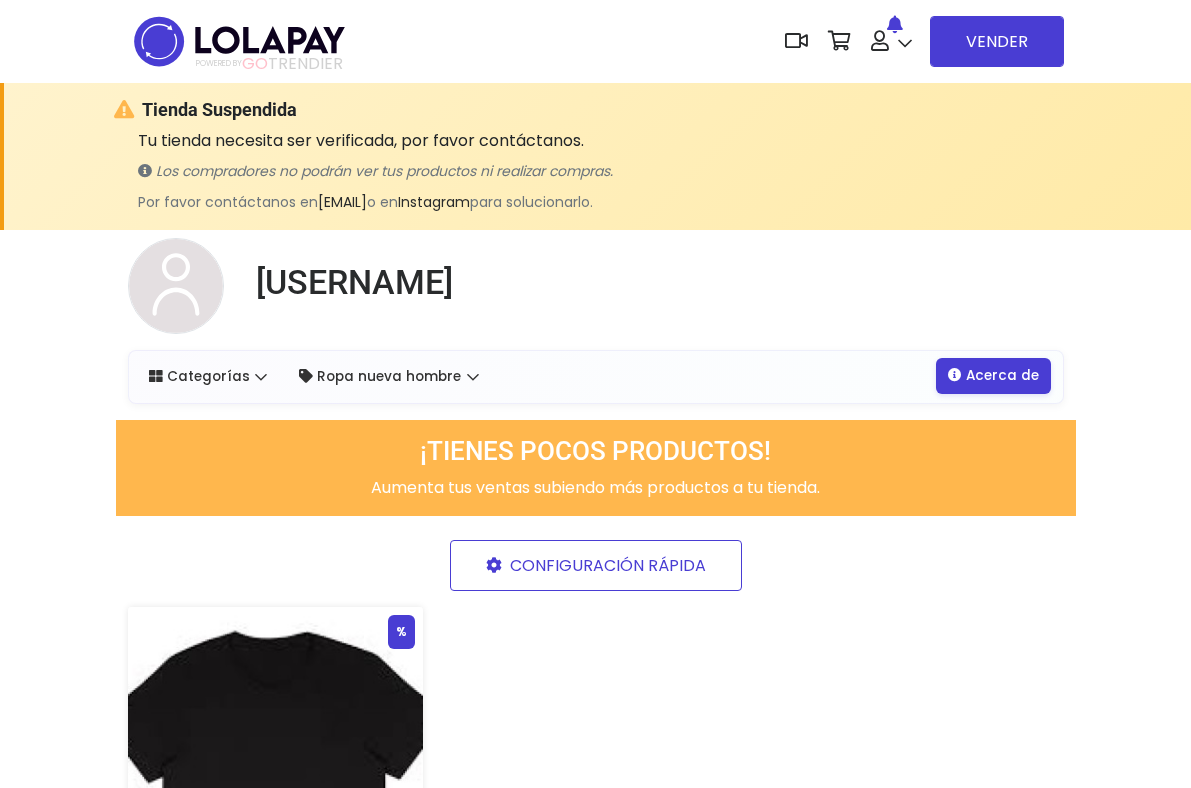 click on "Acerca de" at bounding box center (993, 376) 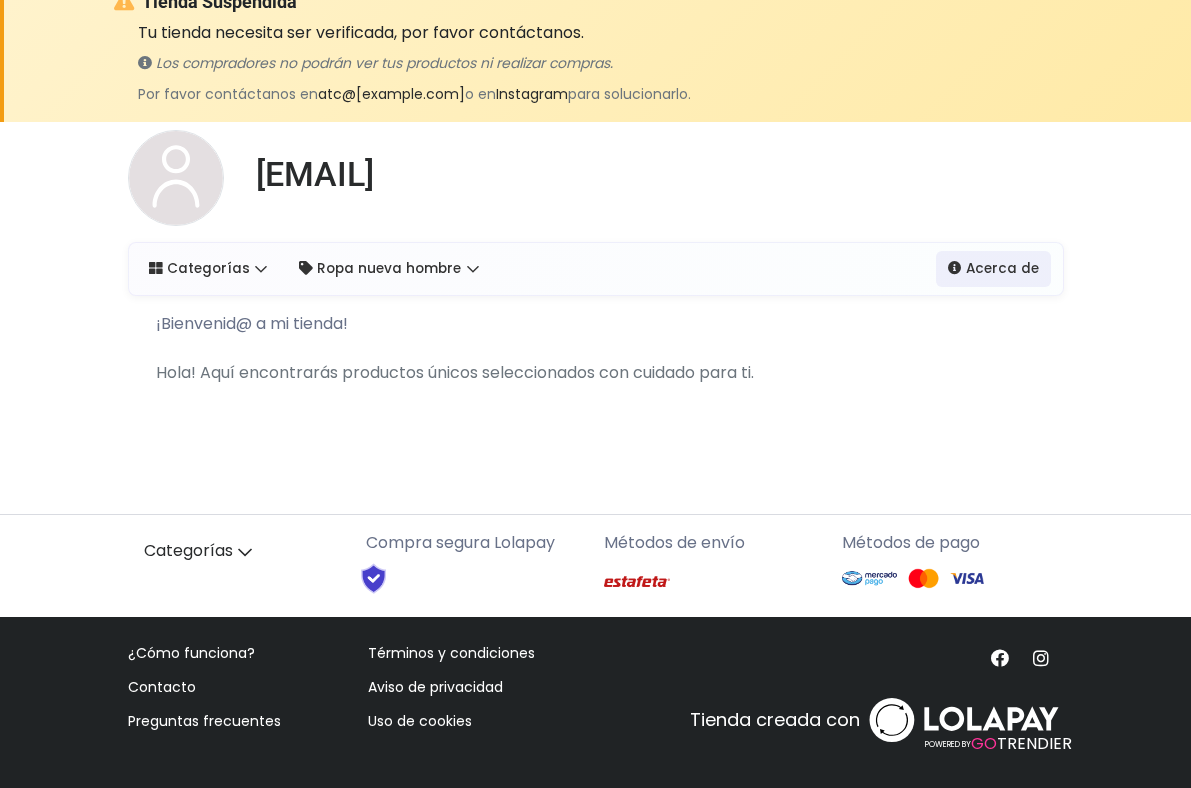 scroll, scrollTop: 118, scrollLeft: 0, axis: vertical 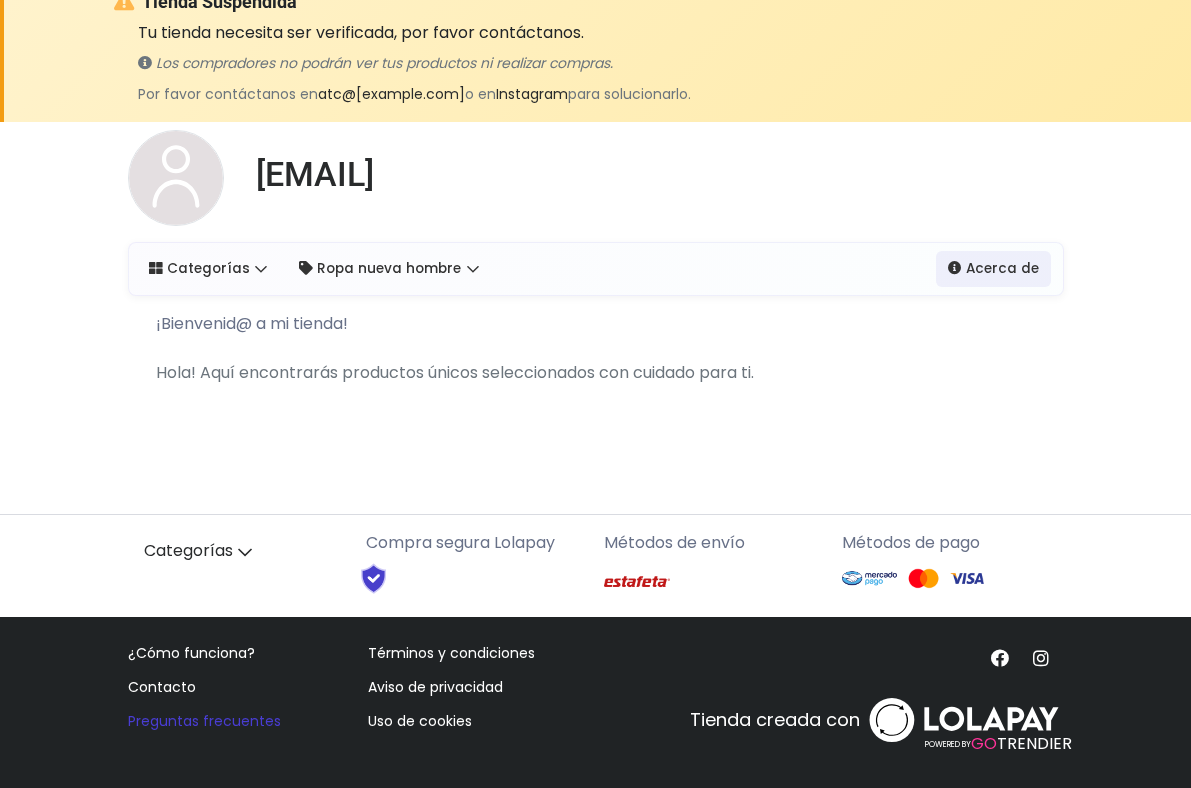 click on "Preguntas frecuentes" at bounding box center [204, 721] 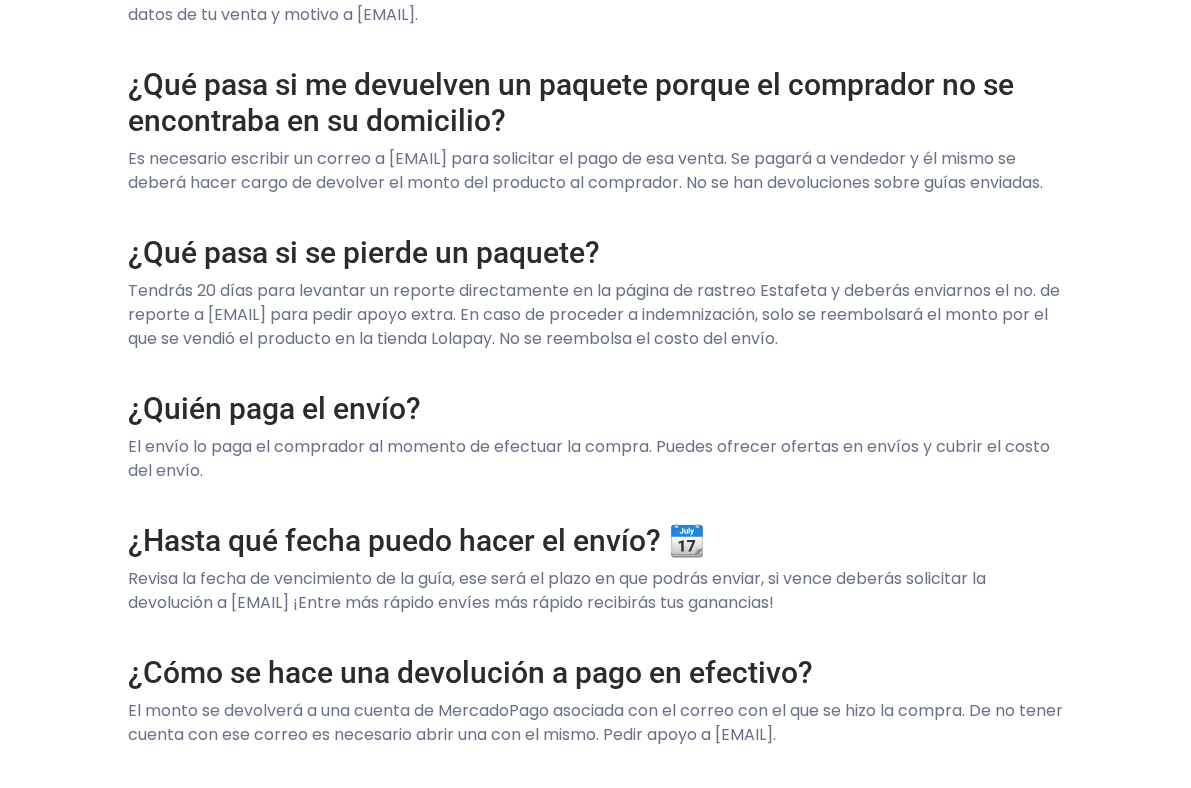 scroll, scrollTop: 0, scrollLeft: 0, axis: both 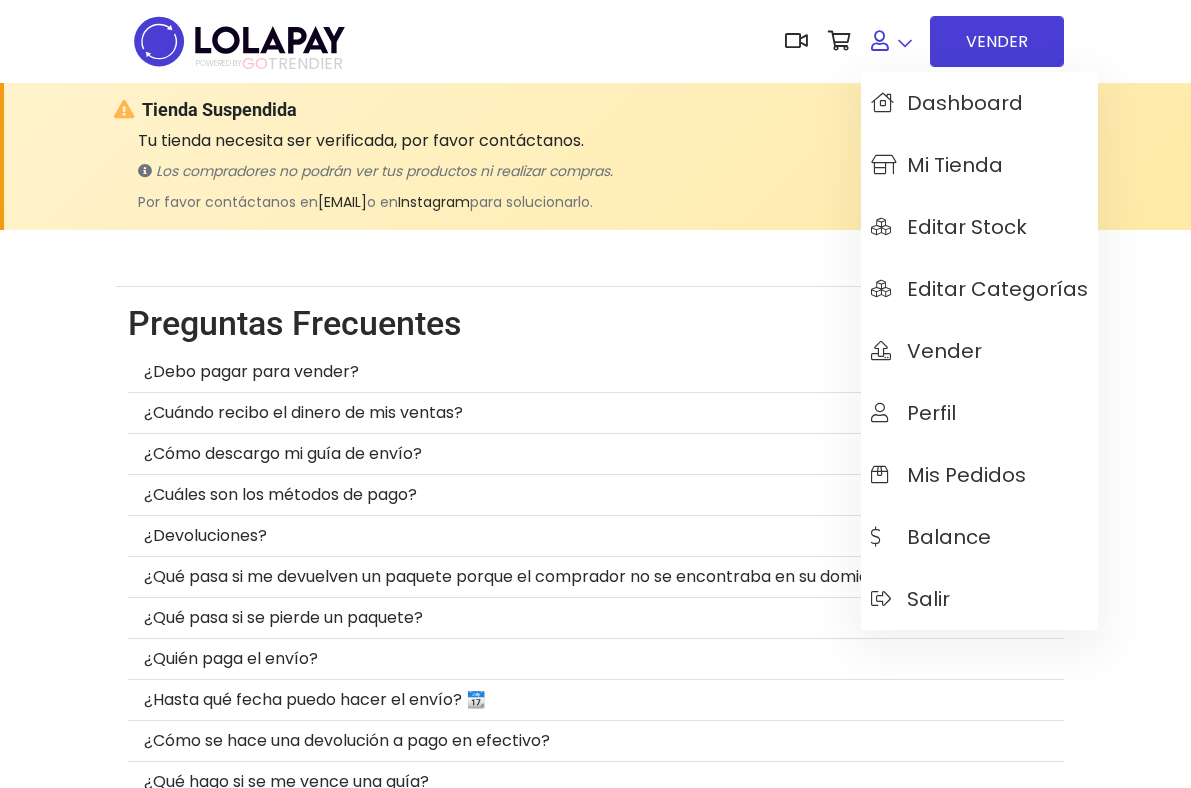 click at bounding box center [891, 41] 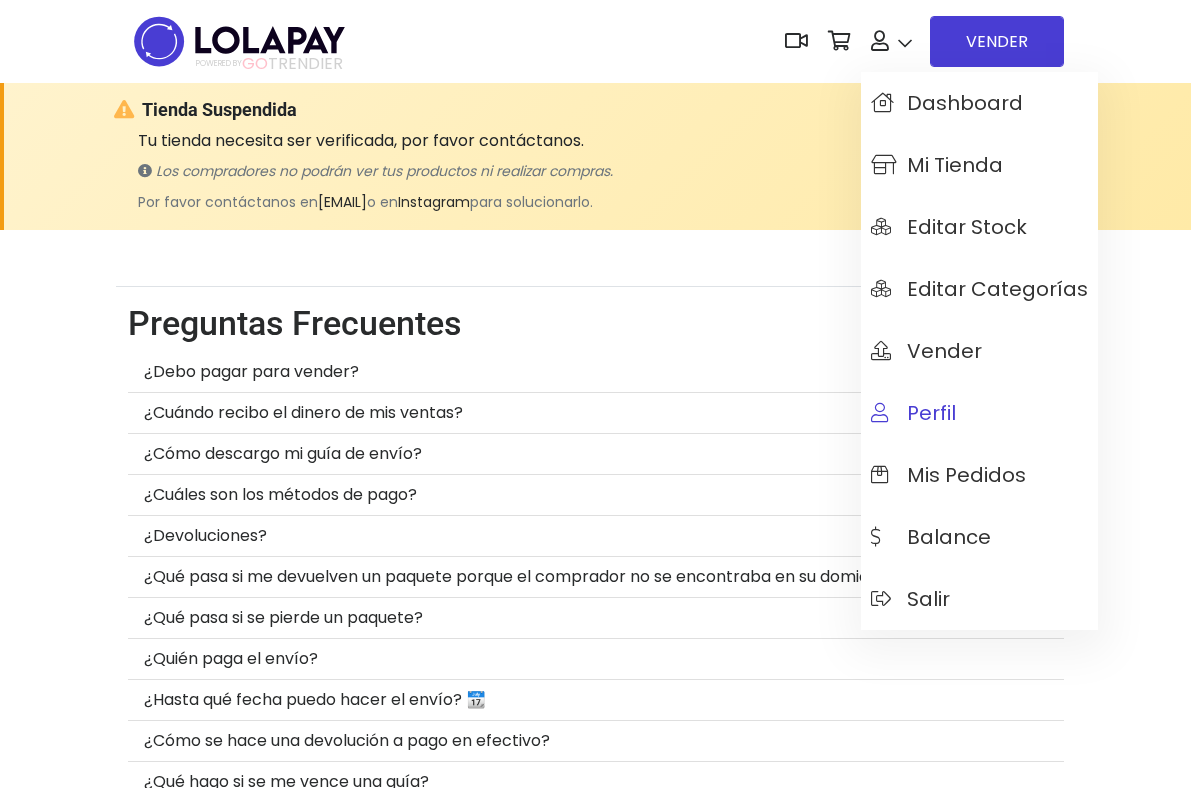 click on "Perfil" at bounding box center [979, 413] 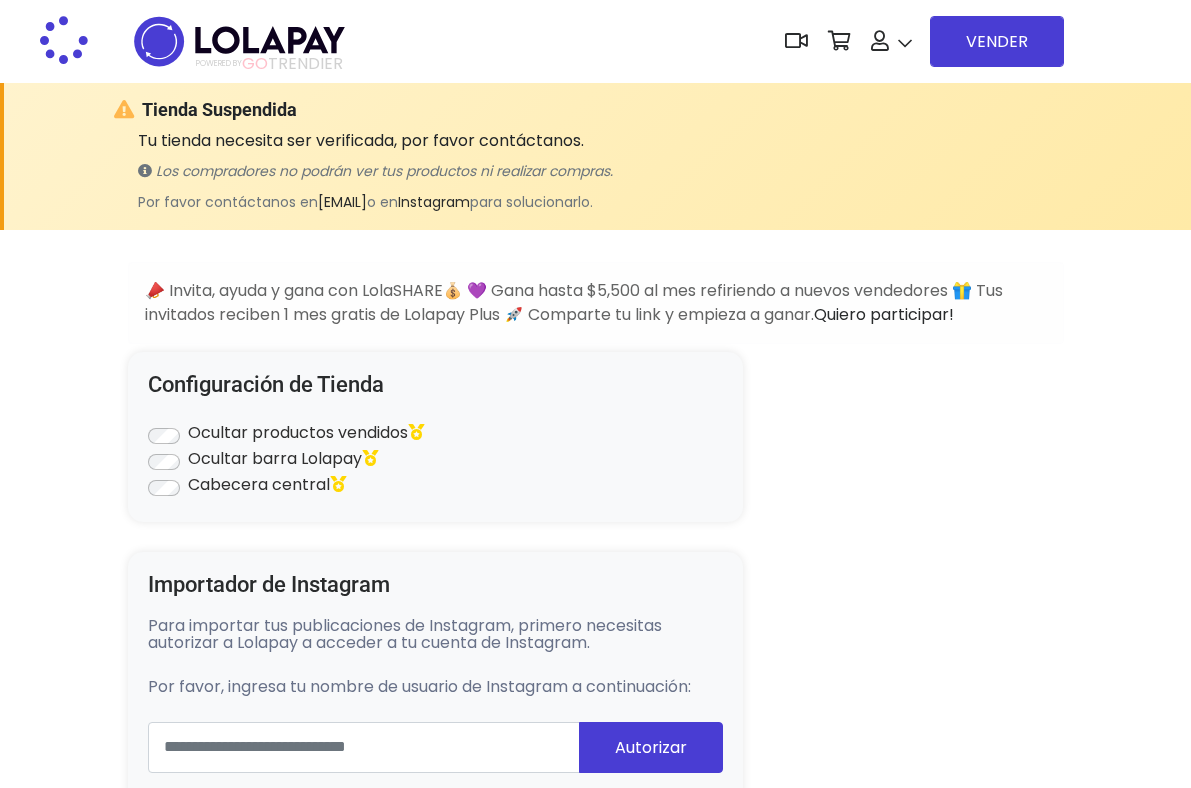 scroll, scrollTop: 0, scrollLeft: 0, axis: both 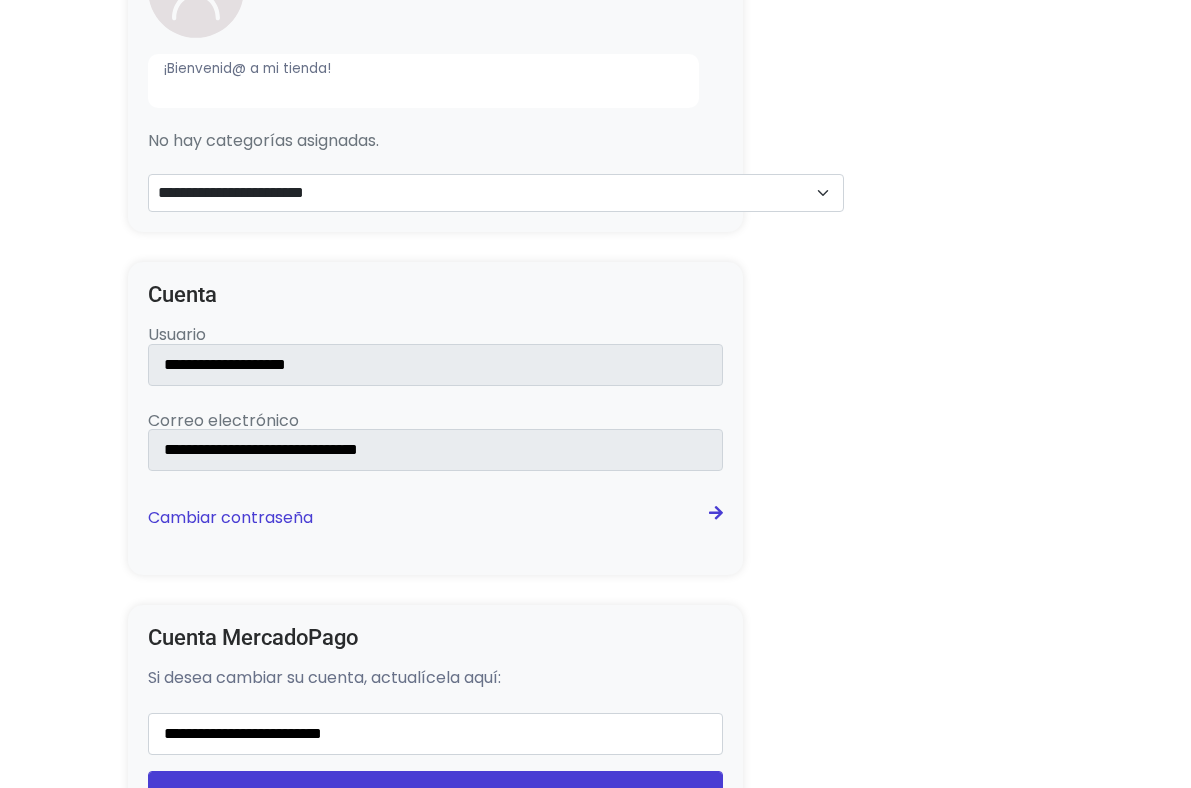 click on "Cambiar contraseña" at bounding box center (436, 518) 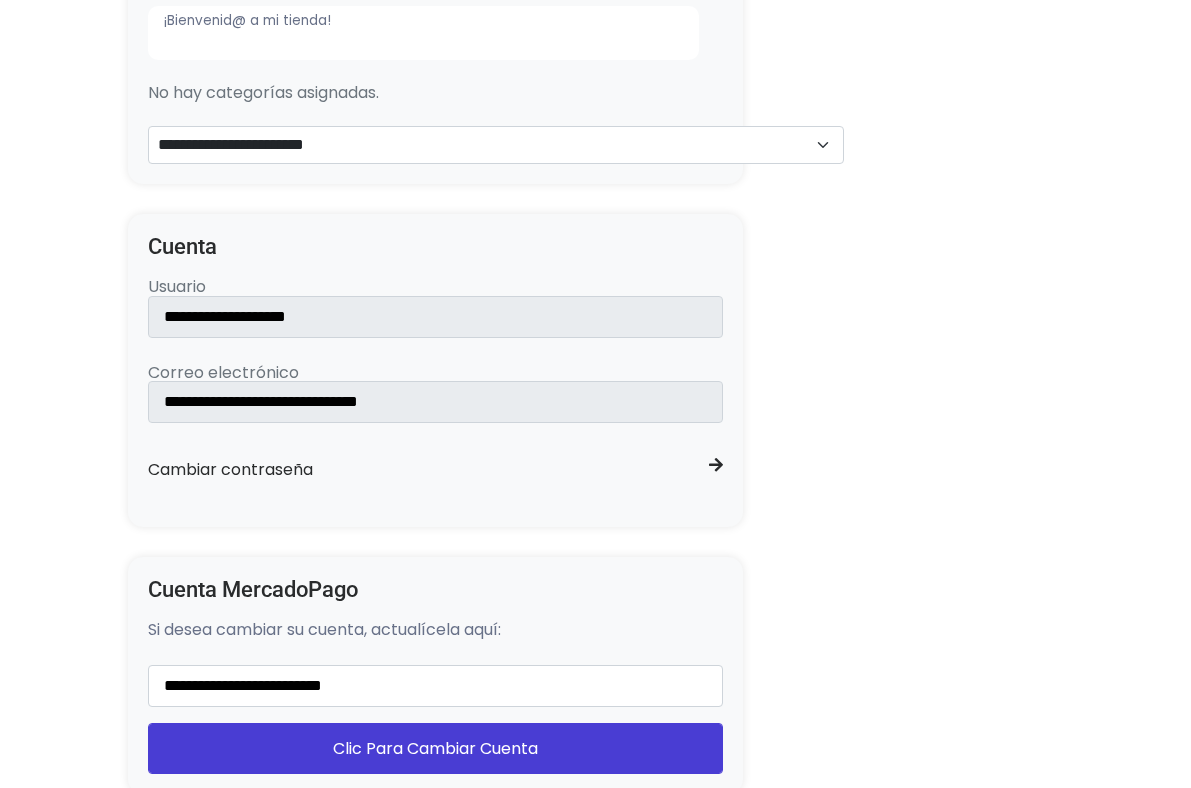 scroll, scrollTop: 1375, scrollLeft: 0, axis: vertical 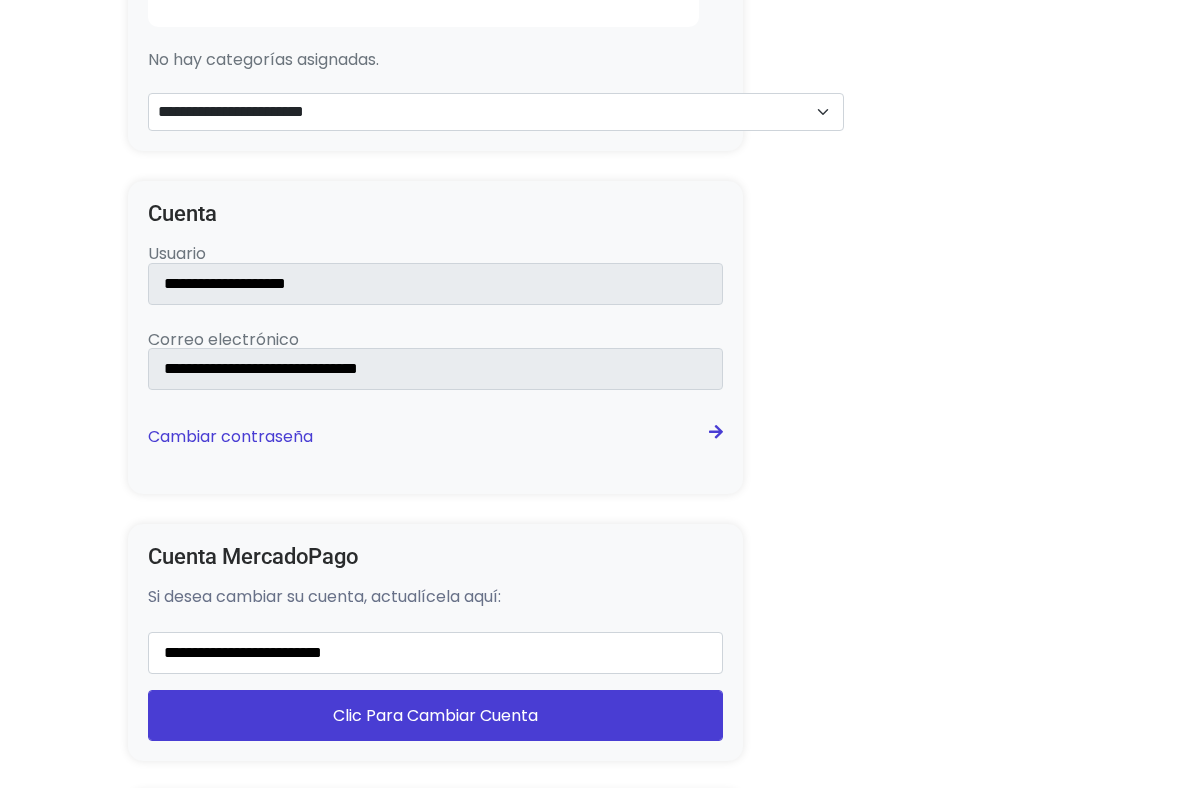 click on "Cambiar contraseña" at bounding box center (436, 437) 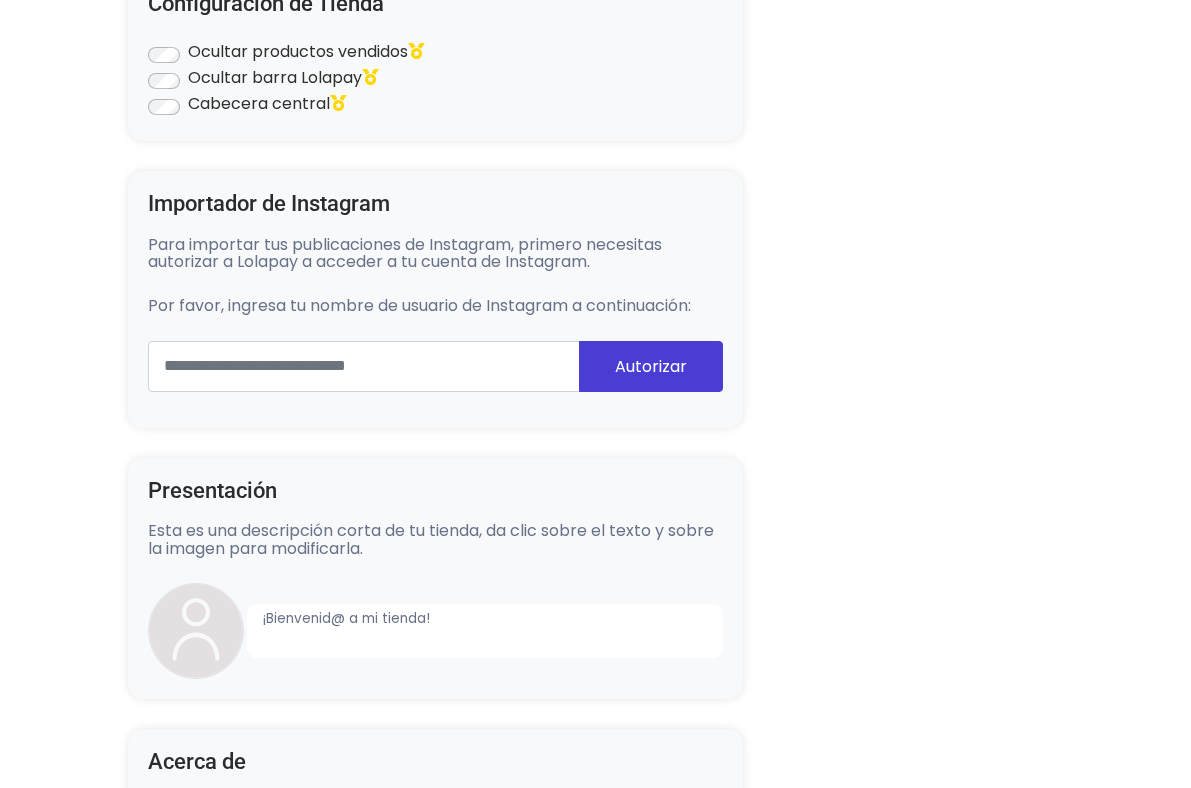scroll, scrollTop: 0, scrollLeft: 0, axis: both 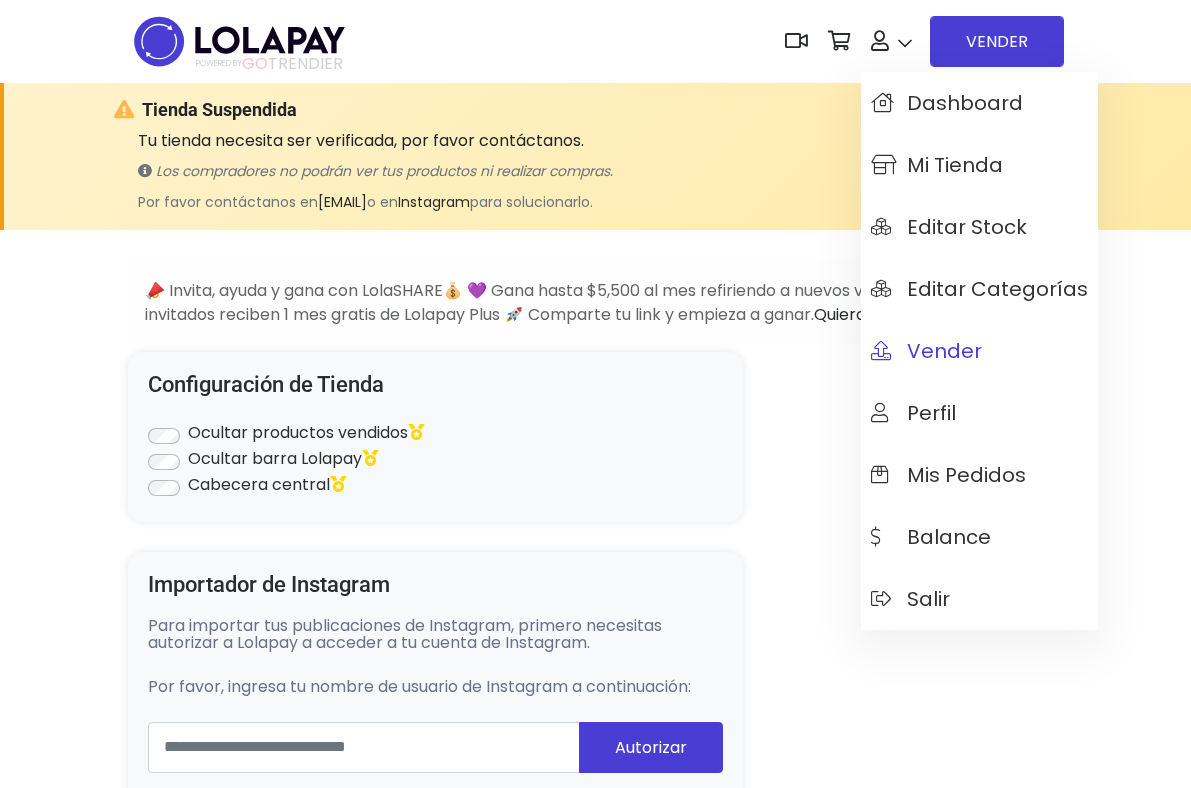 click on "Vender" at bounding box center [979, 351] 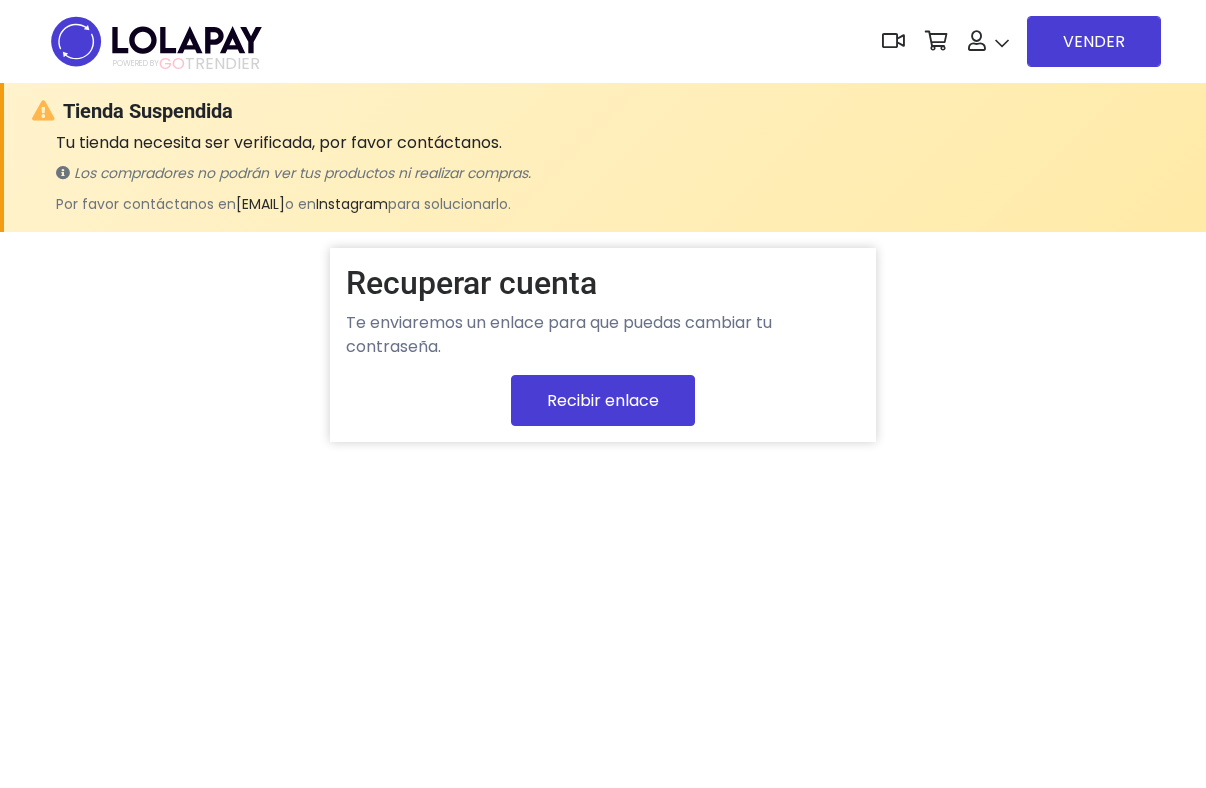 scroll, scrollTop: 0, scrollLeft: 0, axis: both 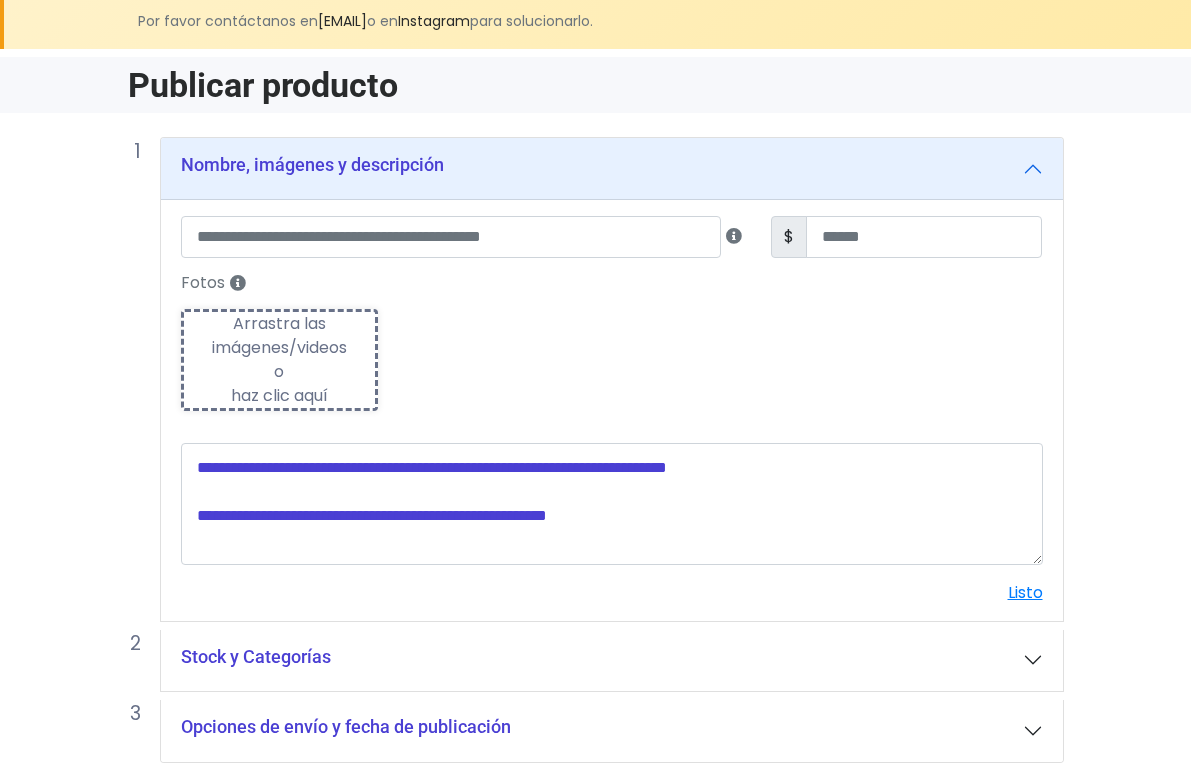 click on "Arrastra las
imágenes/videos
o
haz clic aquí" at bounding box center (280, 360) 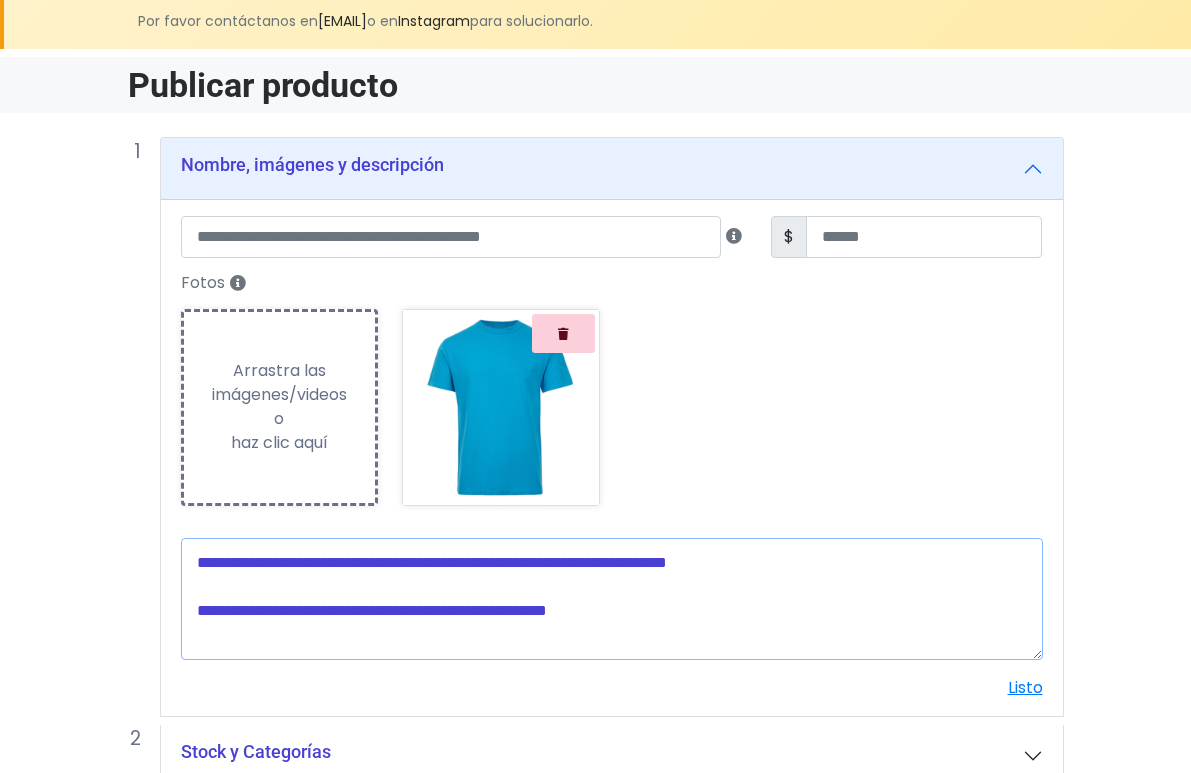 click at bounding box center [612, 599] 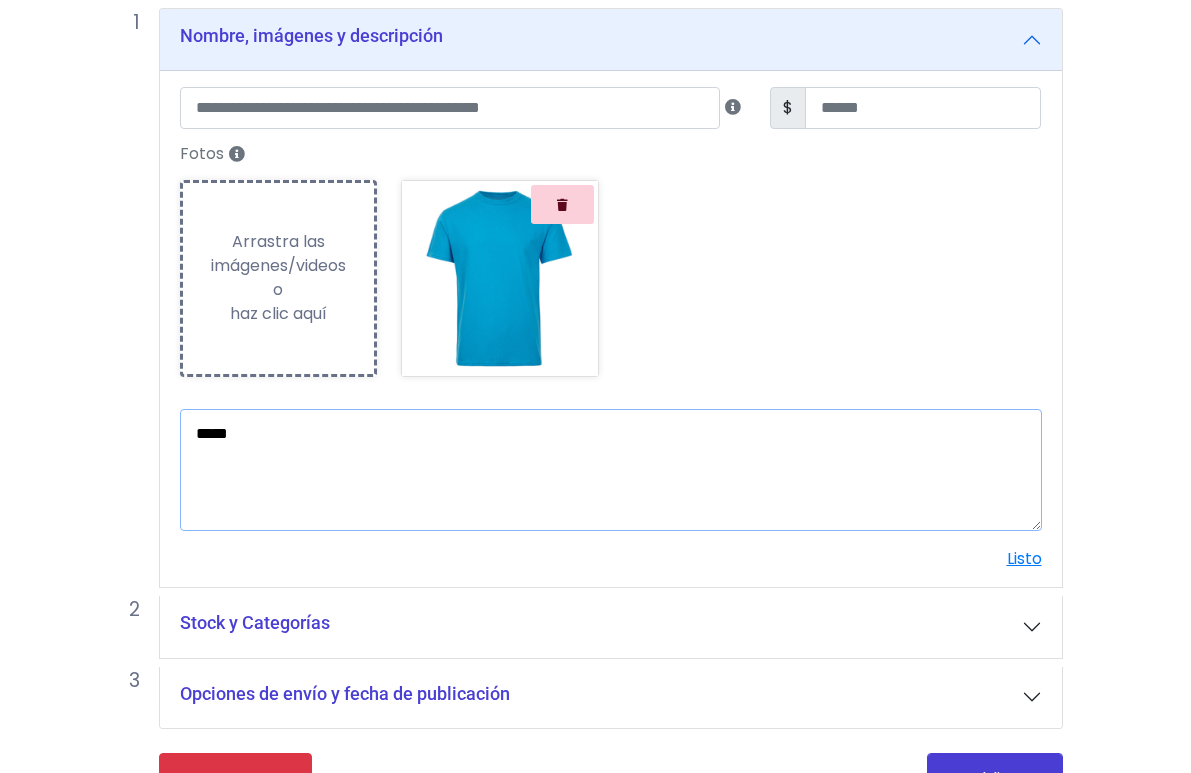 scroll, scrollTop: 417, scrollLeft: 1, axis: both 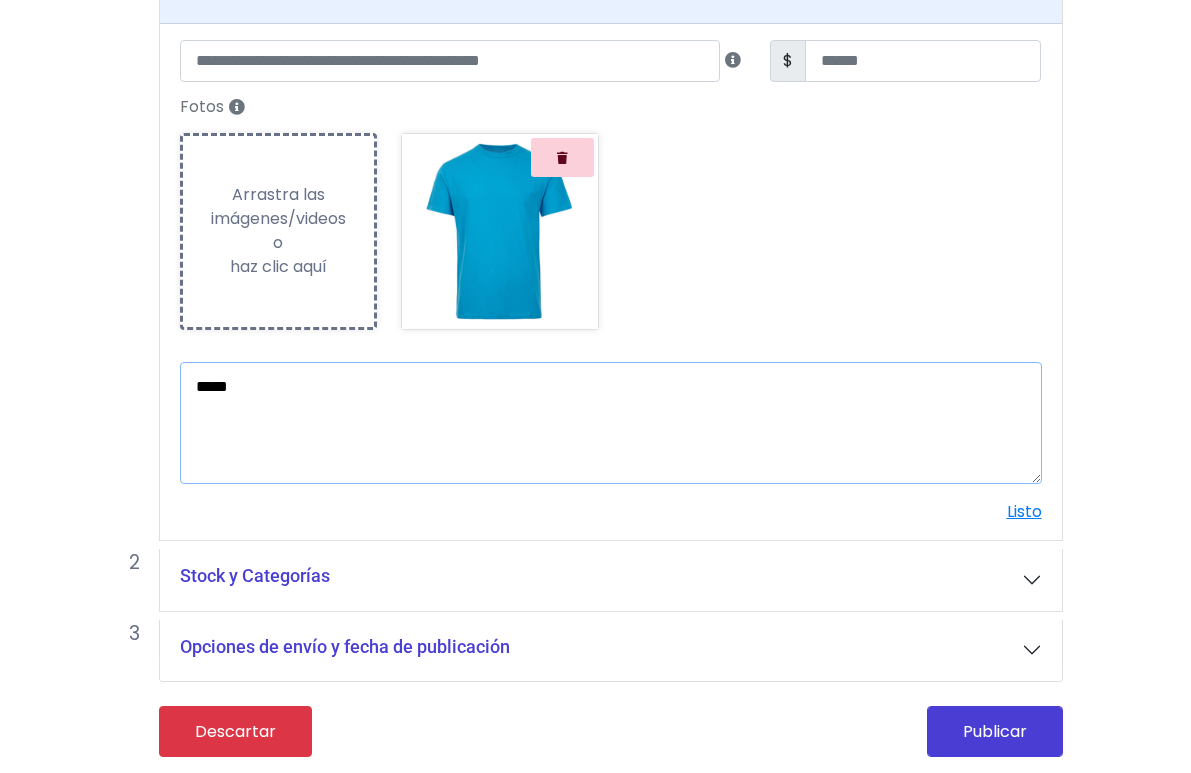 type on "*****" 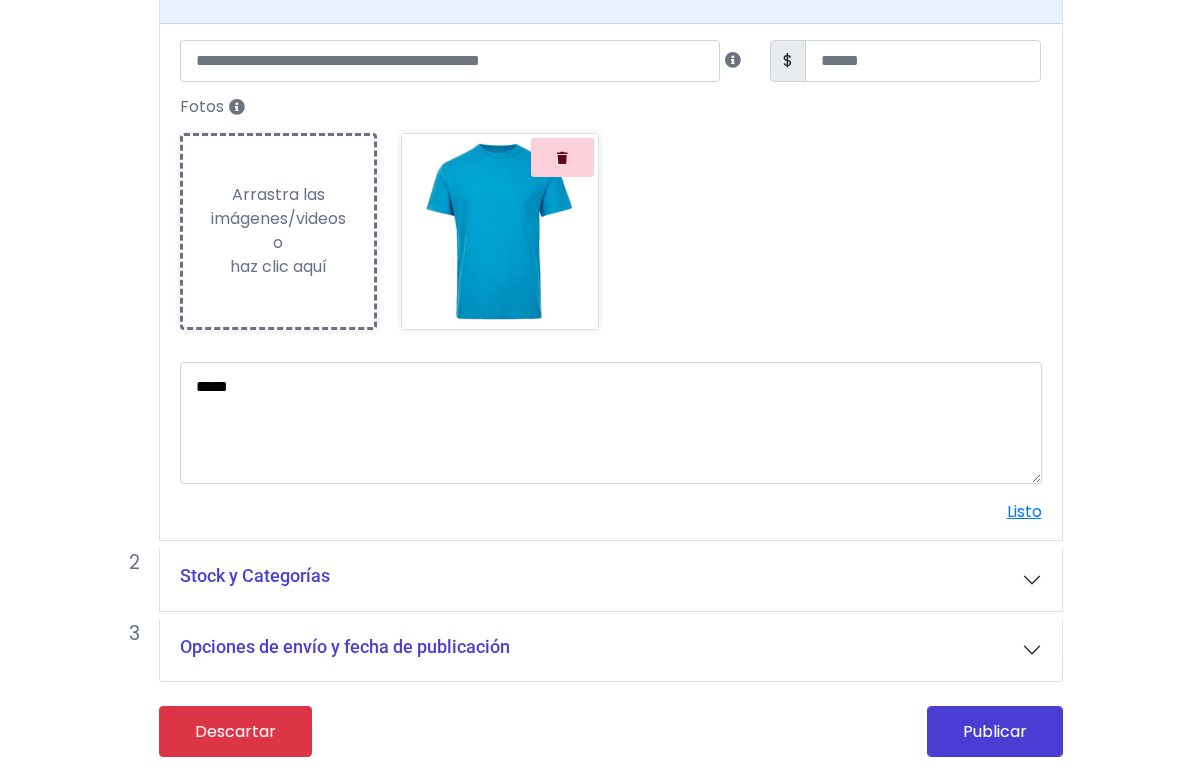 click on "Stock y Categorías" at bounding box center [611, 580] 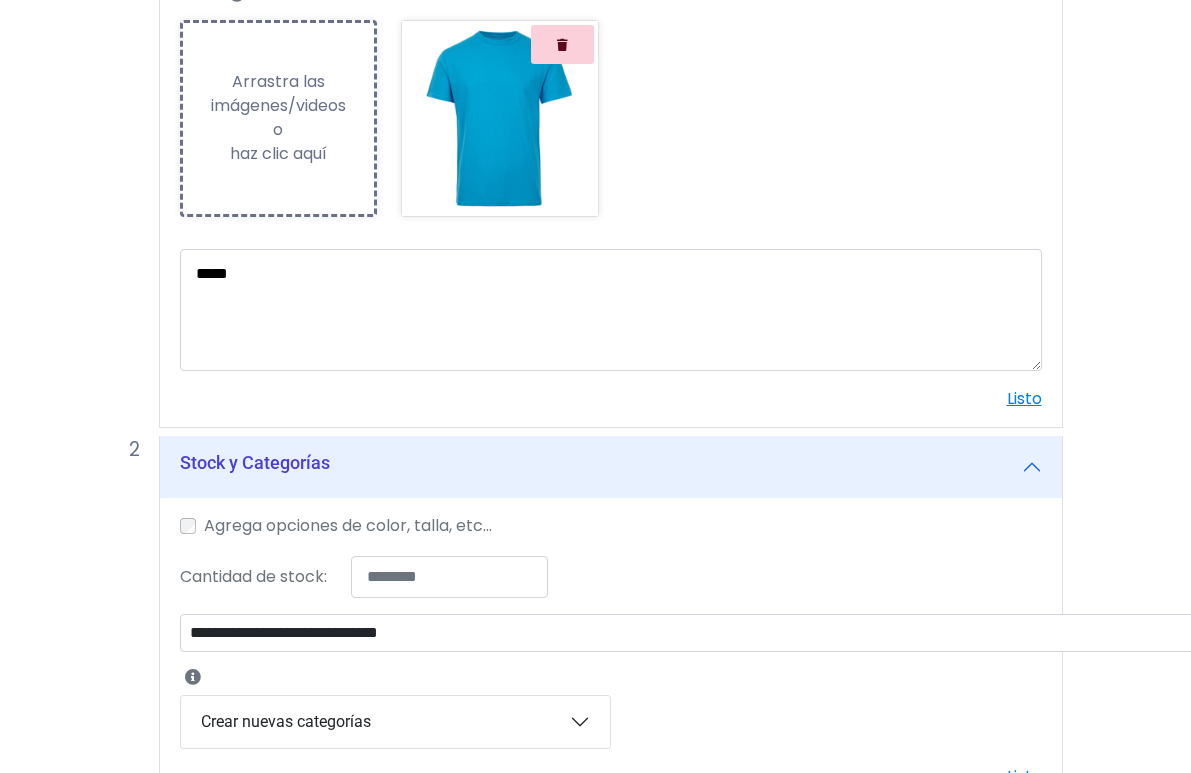 scroll, scrollTop: 484, scrollLeft: 1, axis: both 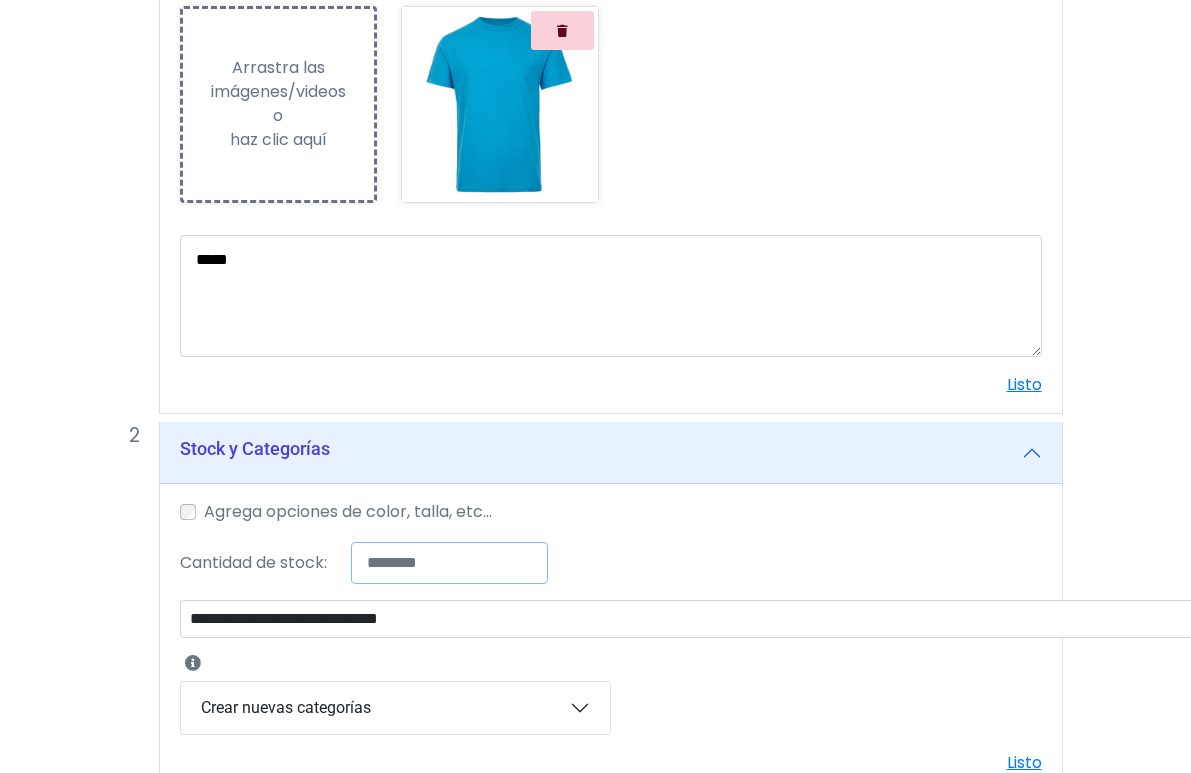 click on "*" at bounding box center [450, 563] 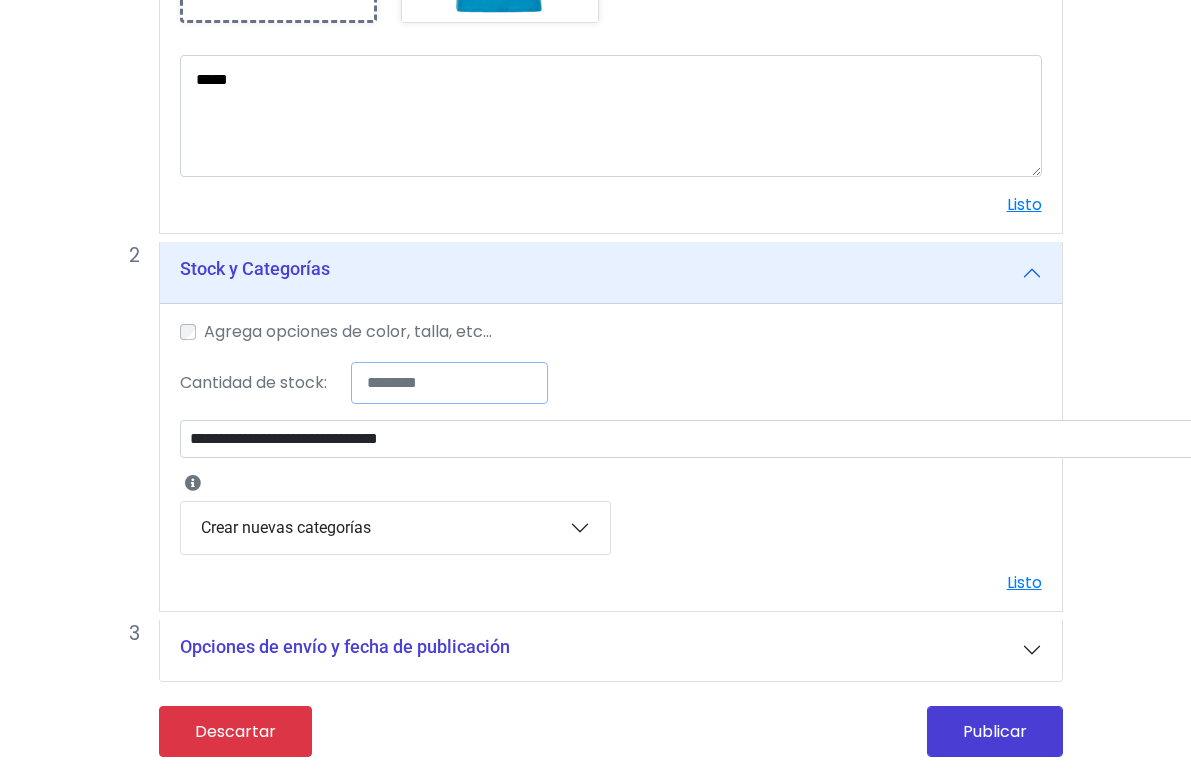 scroll, scrollTop: 723, scrollLeft: 1, axis: both 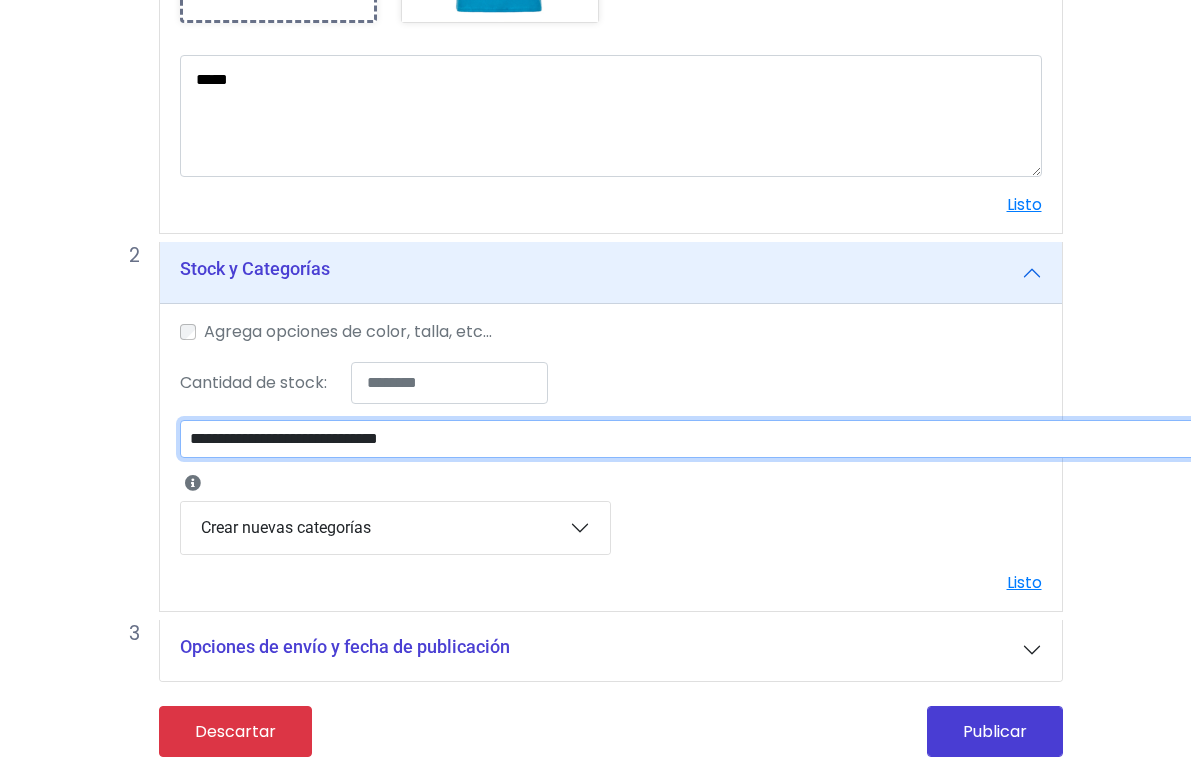 click on "**********" at bounding box center [701, 439] 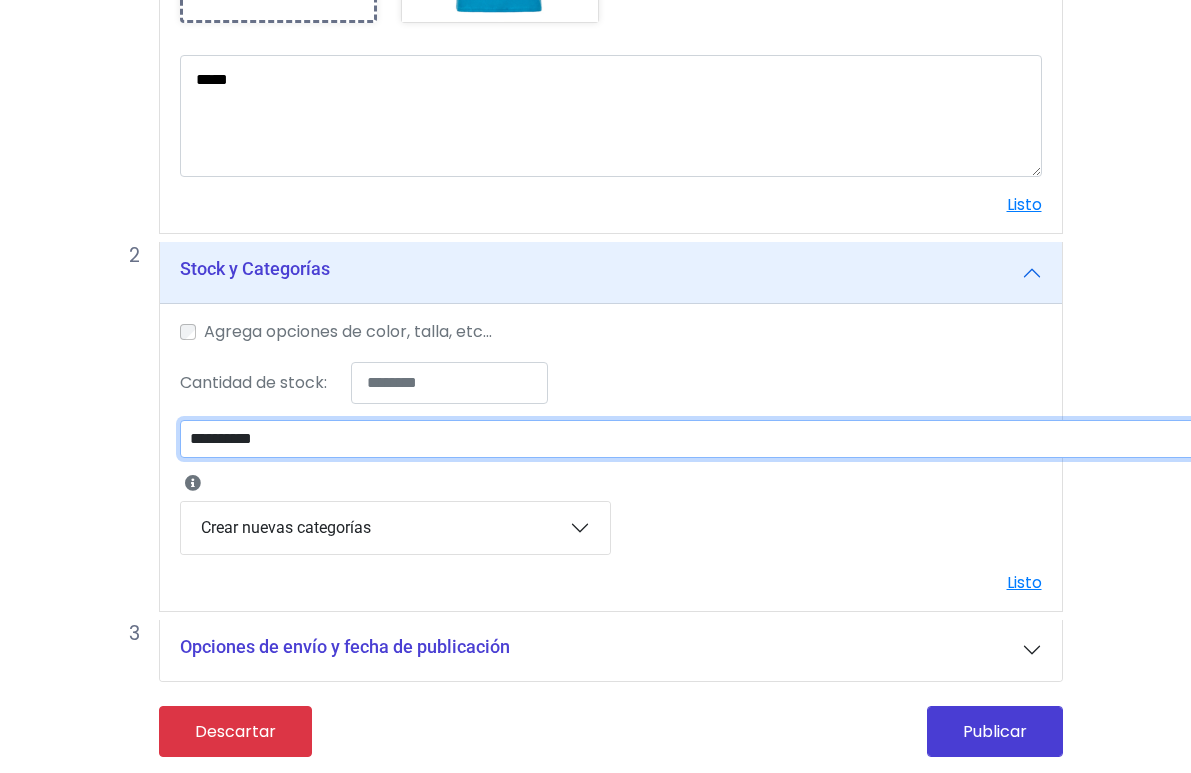 scroll, scrollTop: 782, scrollLeft: 1, axis: both 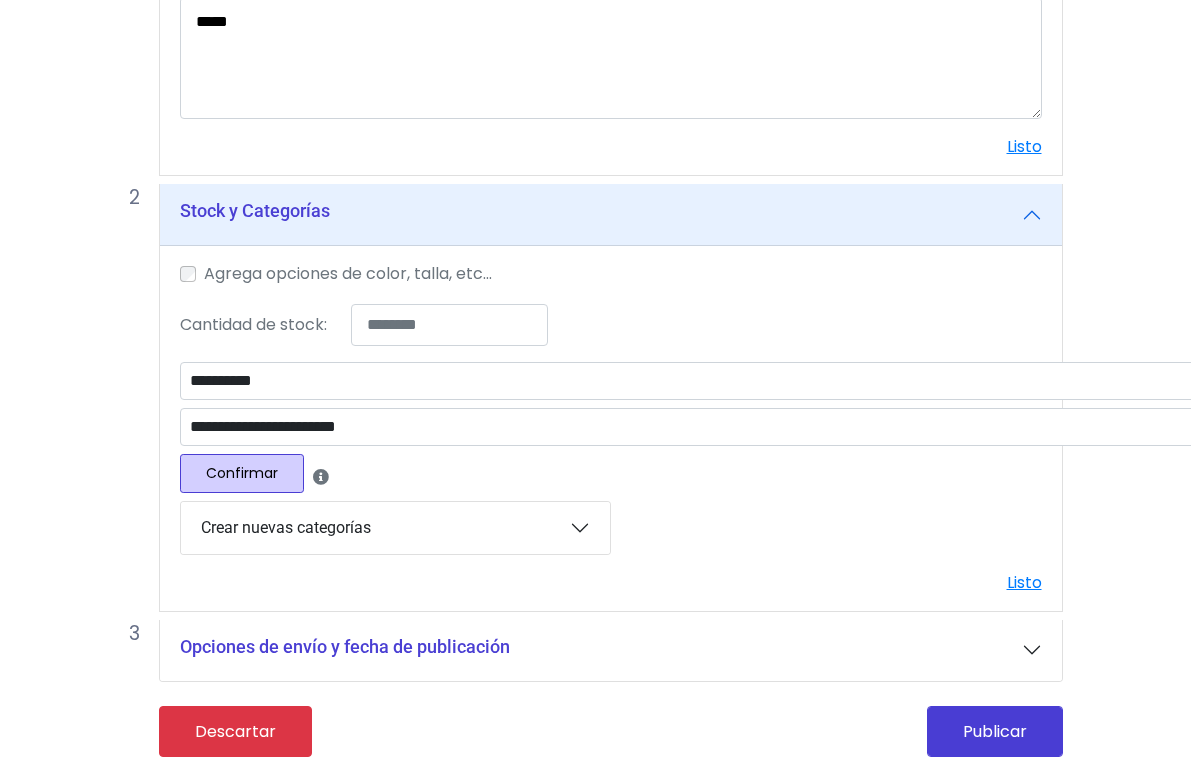 click on "Confirmar" at bounding box center (242, 473) 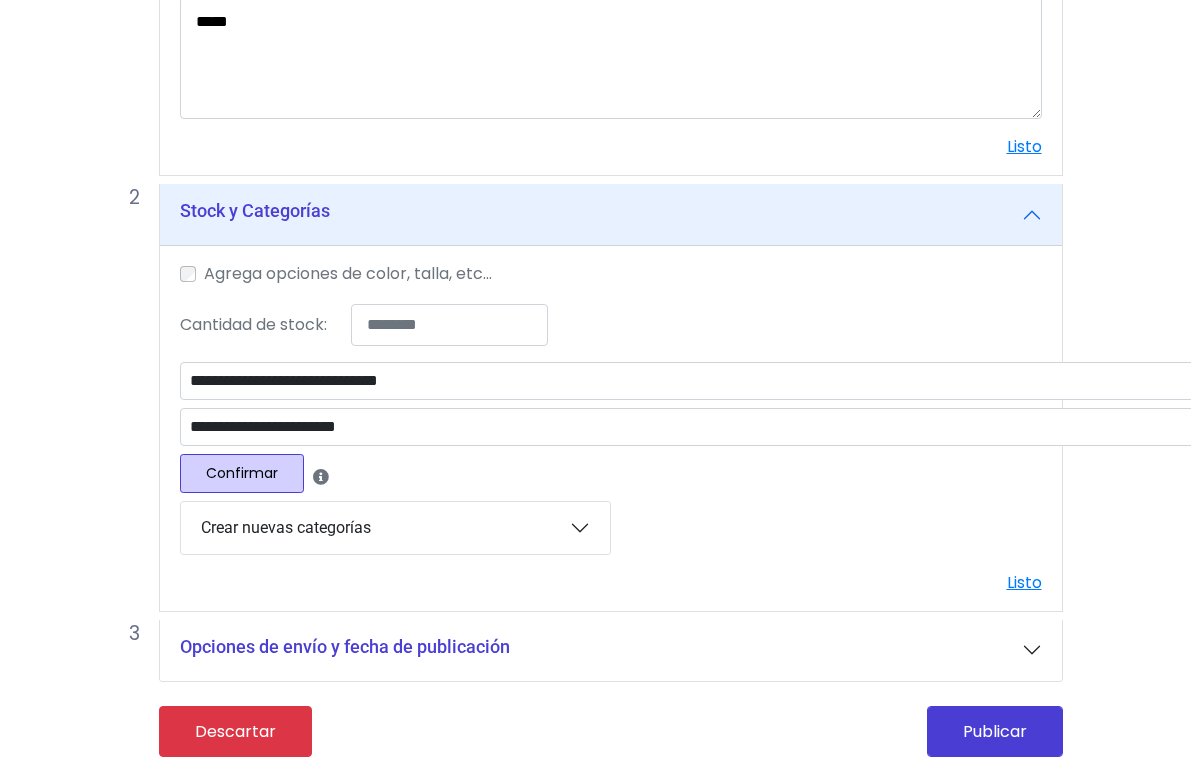 scroll, scrollTop: 754, scrollLeft: 1, axis: both 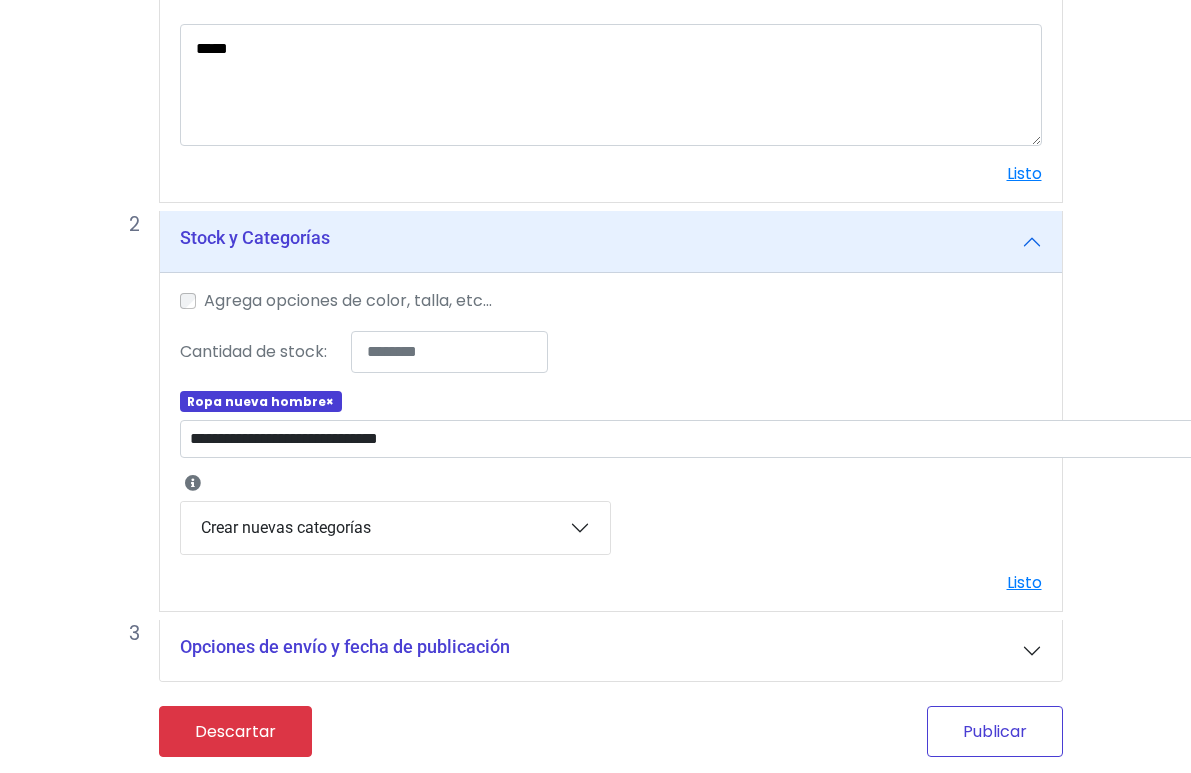 click on "Publicar" at bounding box center (995, 731) 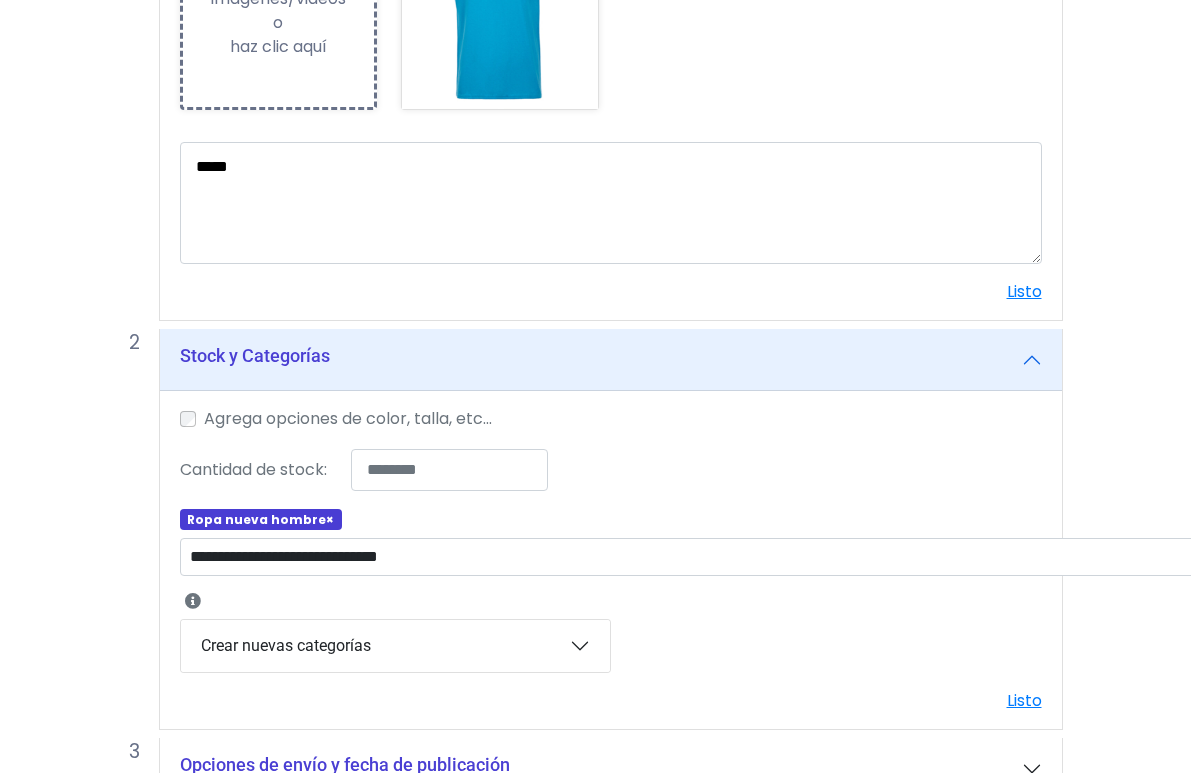 scroll, scrollTop: 754, scrollLeft: 1, axis: both 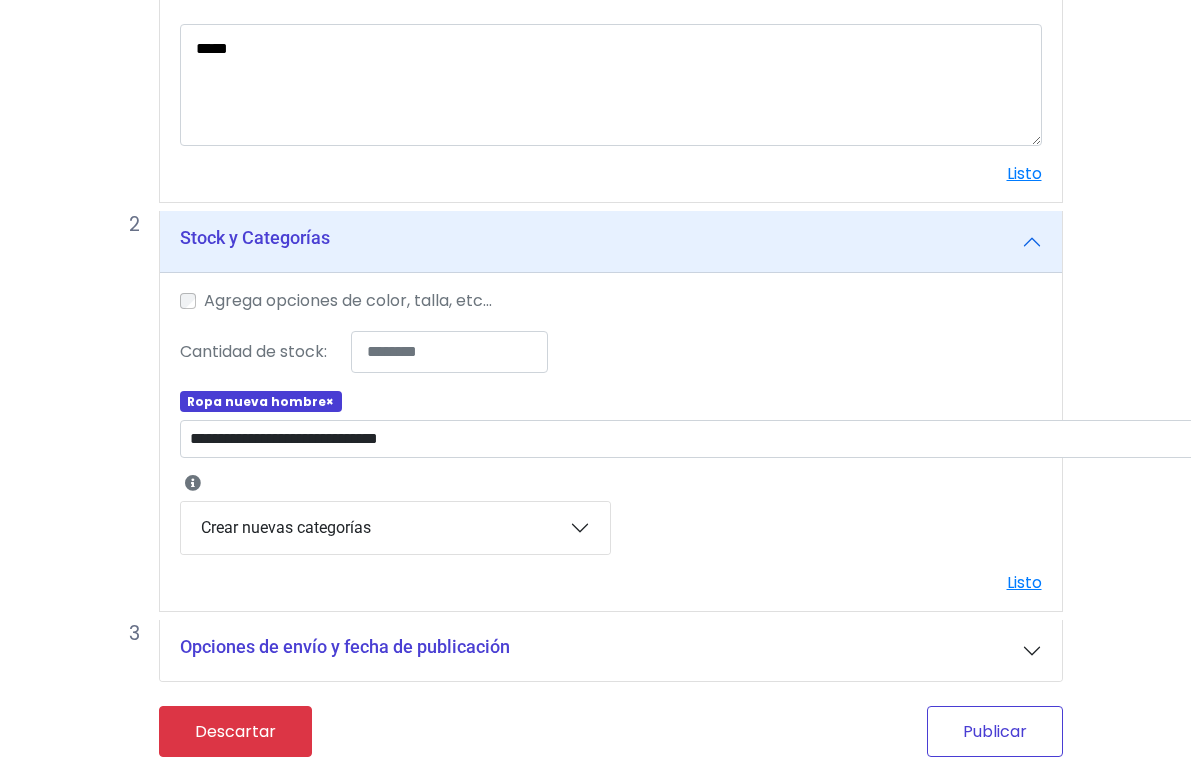 type on "**" 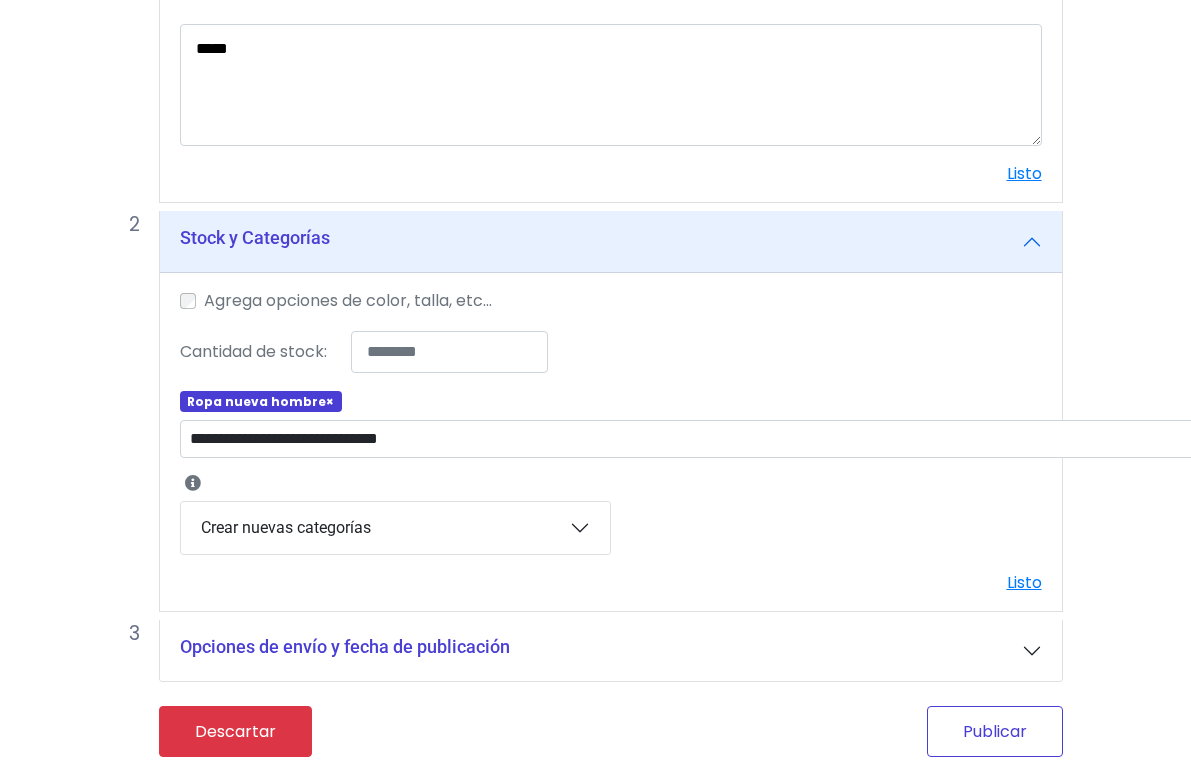 click on "Publicar" at bounding box center (995, 731) 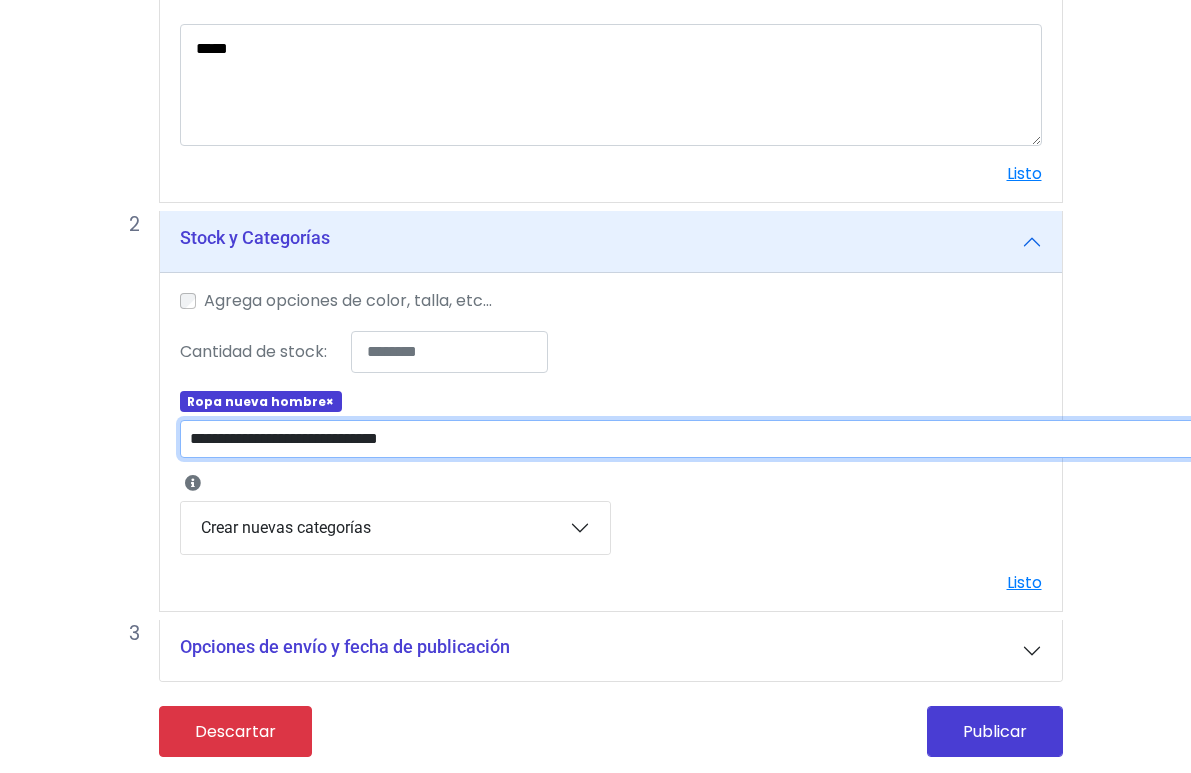 click on "**********" at bounding box center [701, 439] 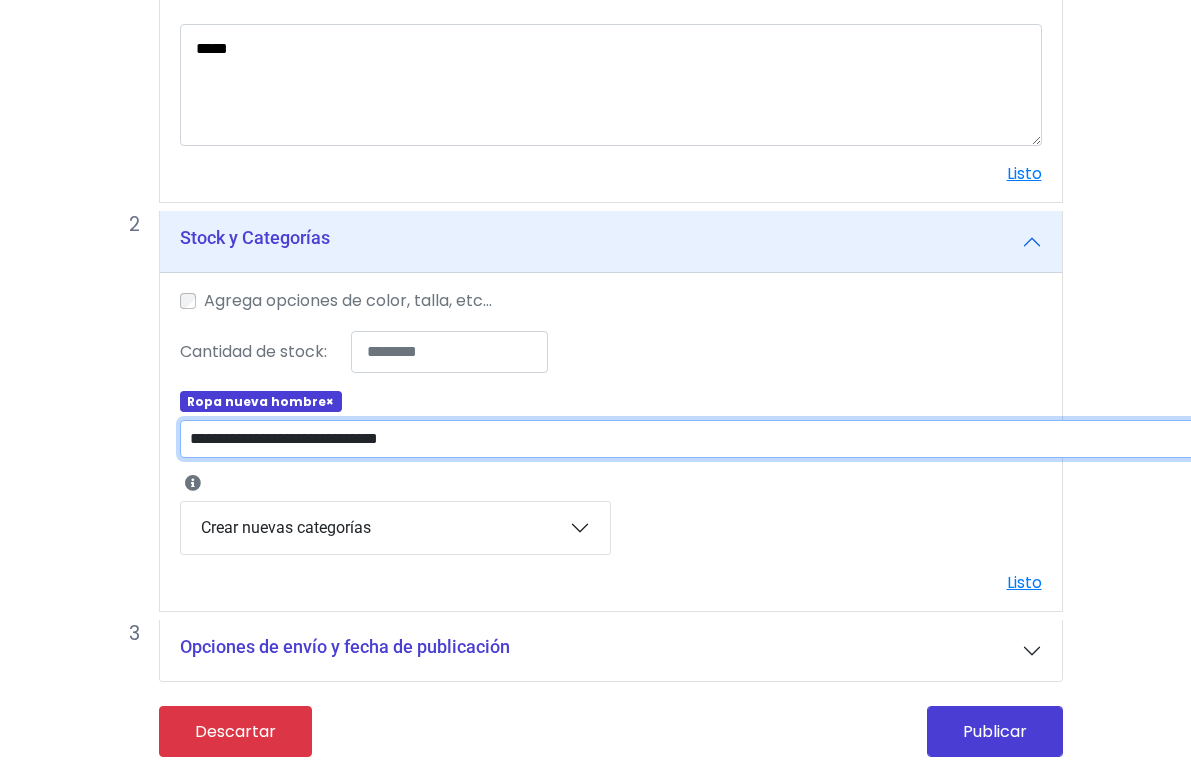 select on "**" 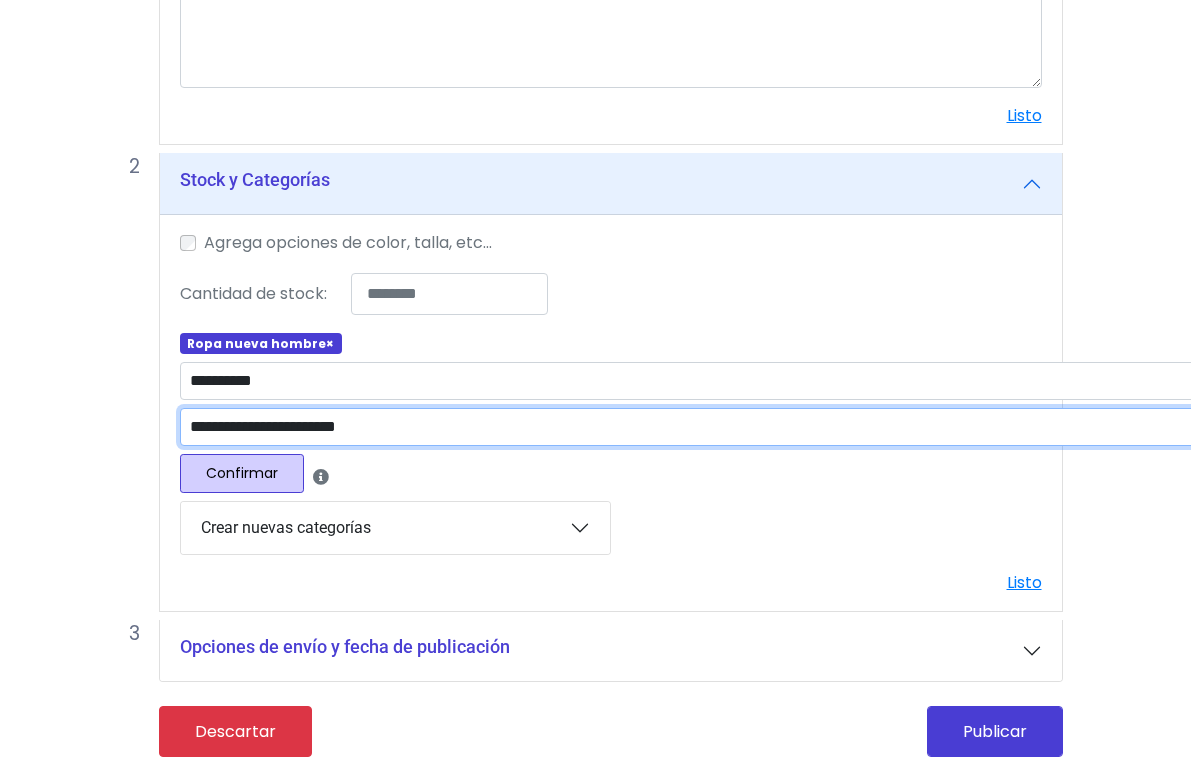 click on "**********" at bounding box center (701, 427) 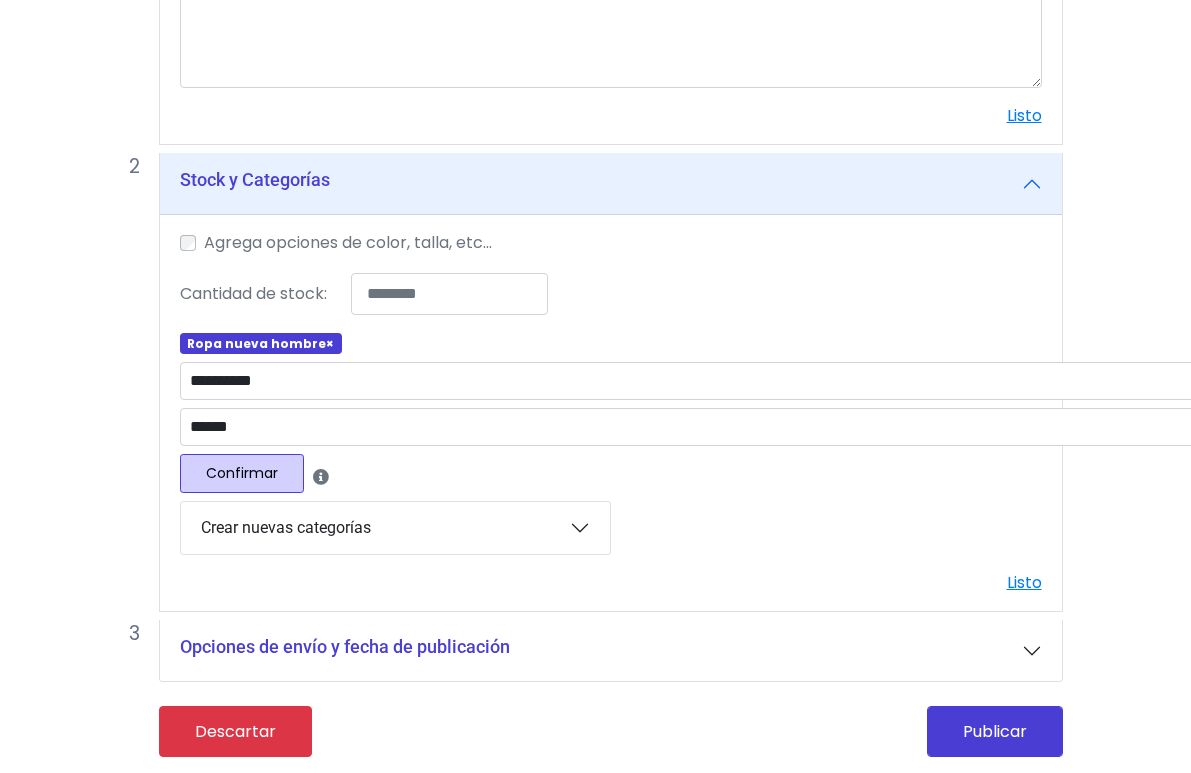 click on "Crear nuevas categorías" at bounding box center (395, 528) 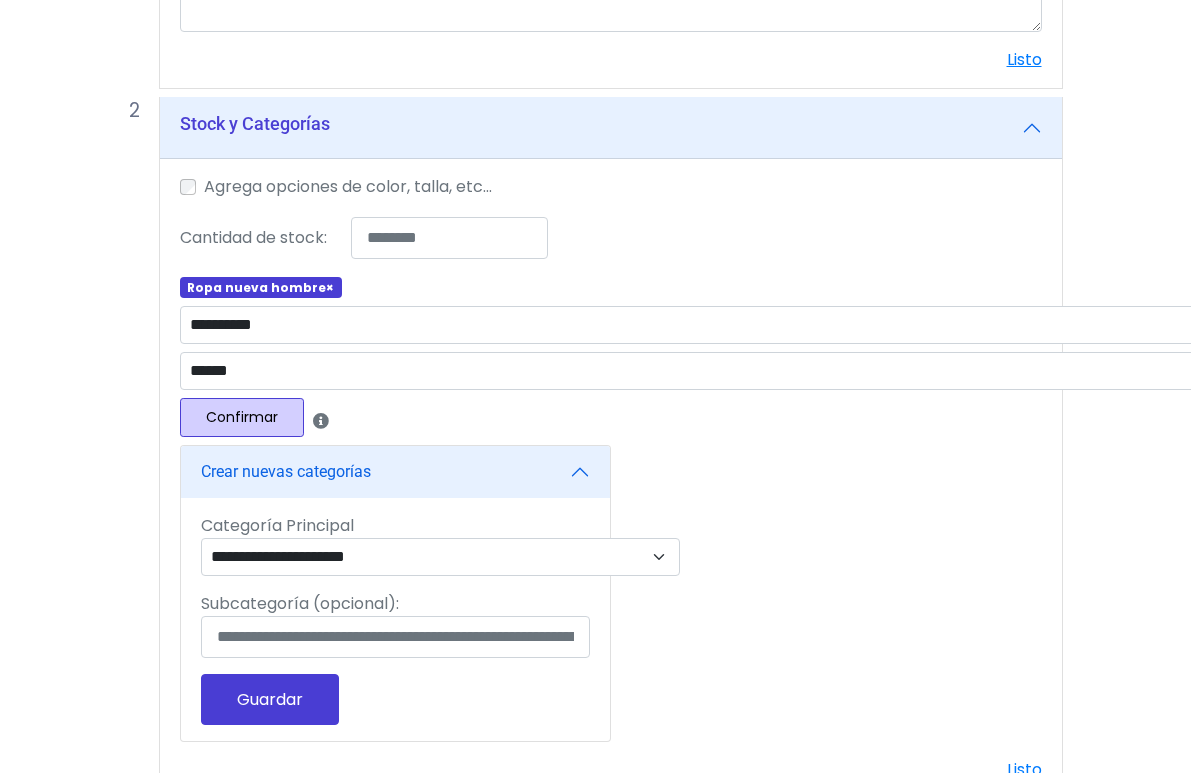 scroll, scrollTop: 814, scrollLeft: 1, axis: both 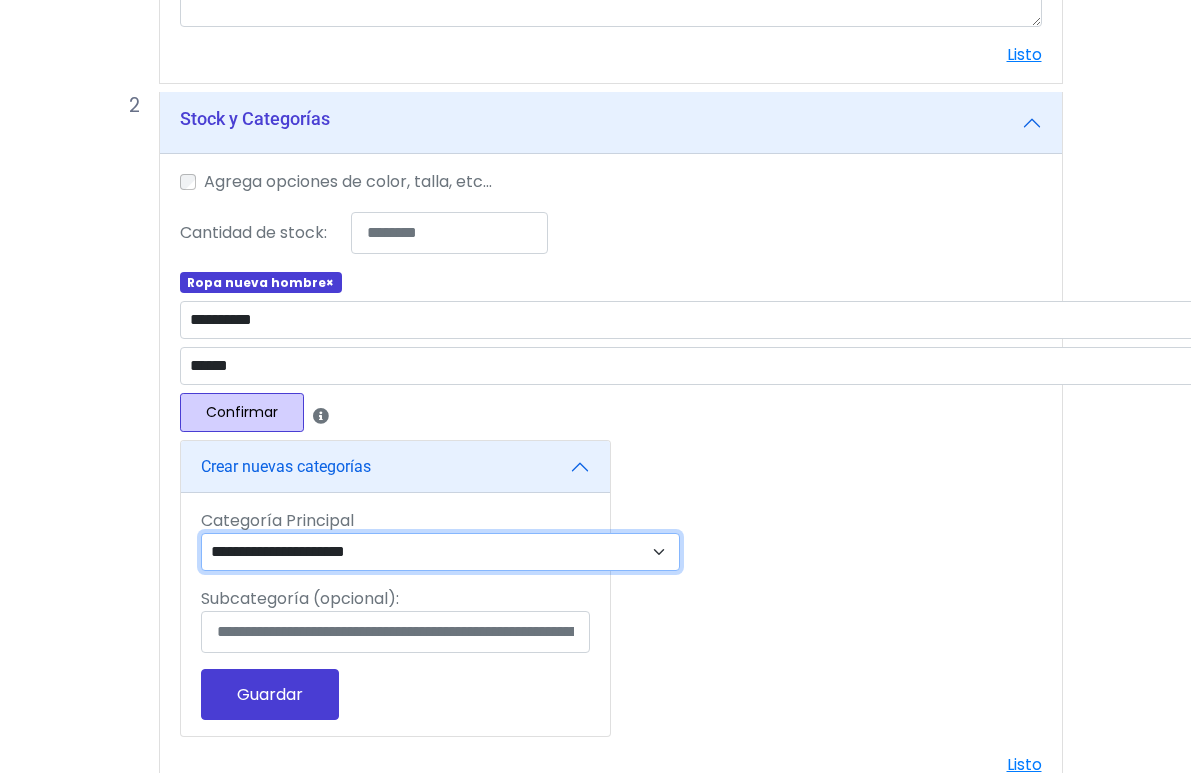 click on "**********" at bounding box center [440, 552] 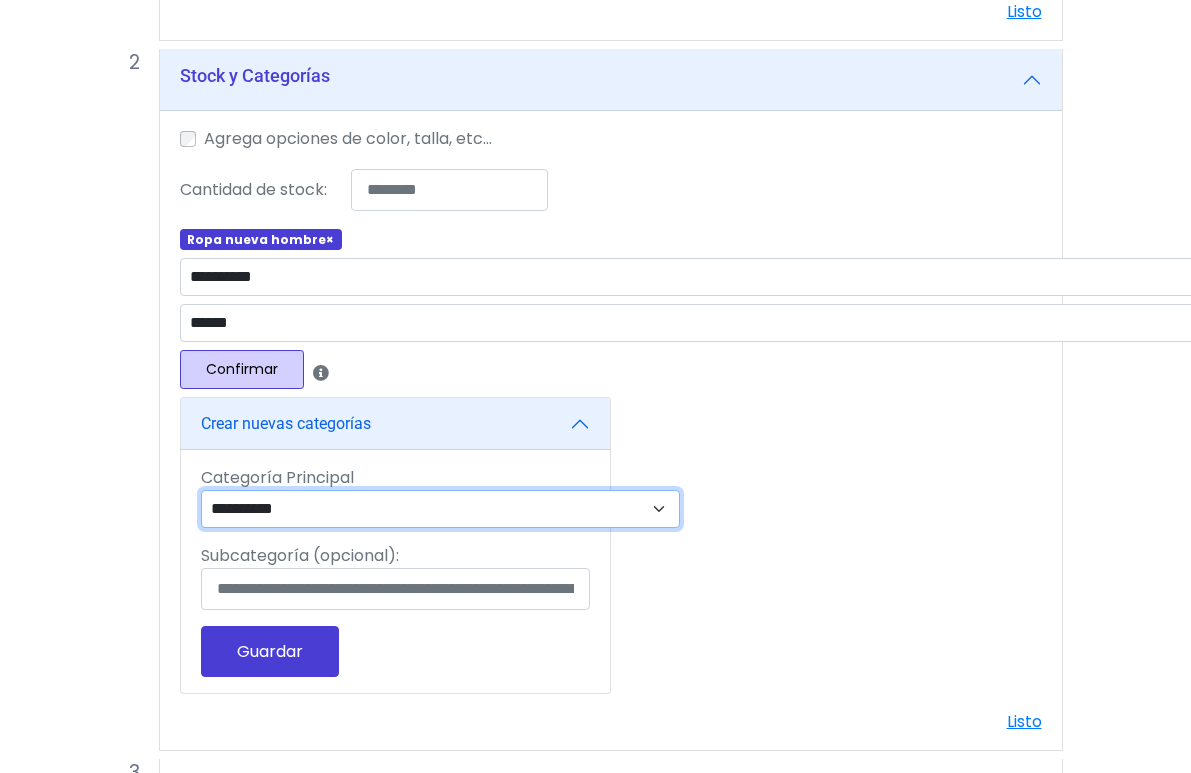 scroll, scrollTop: 861, scrollLeft: 1, axis: both 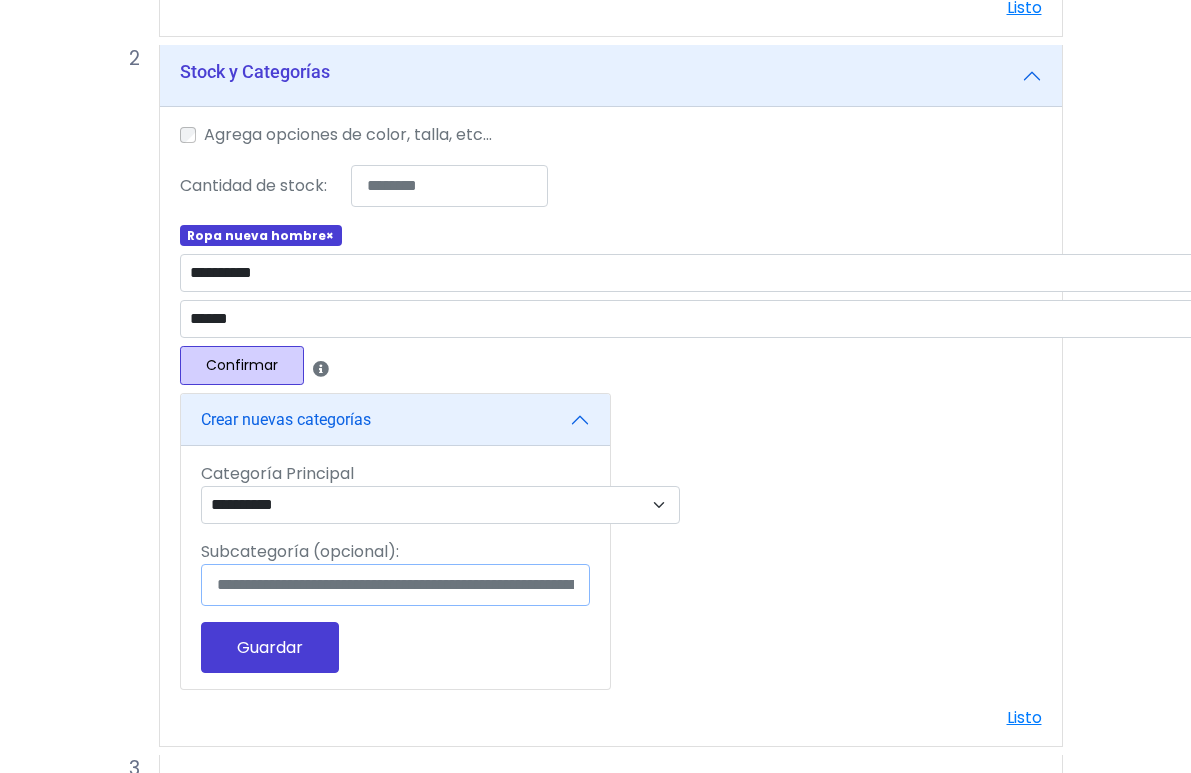 click on "Subcategoría (opcional):" at bounding box center (395, 585) 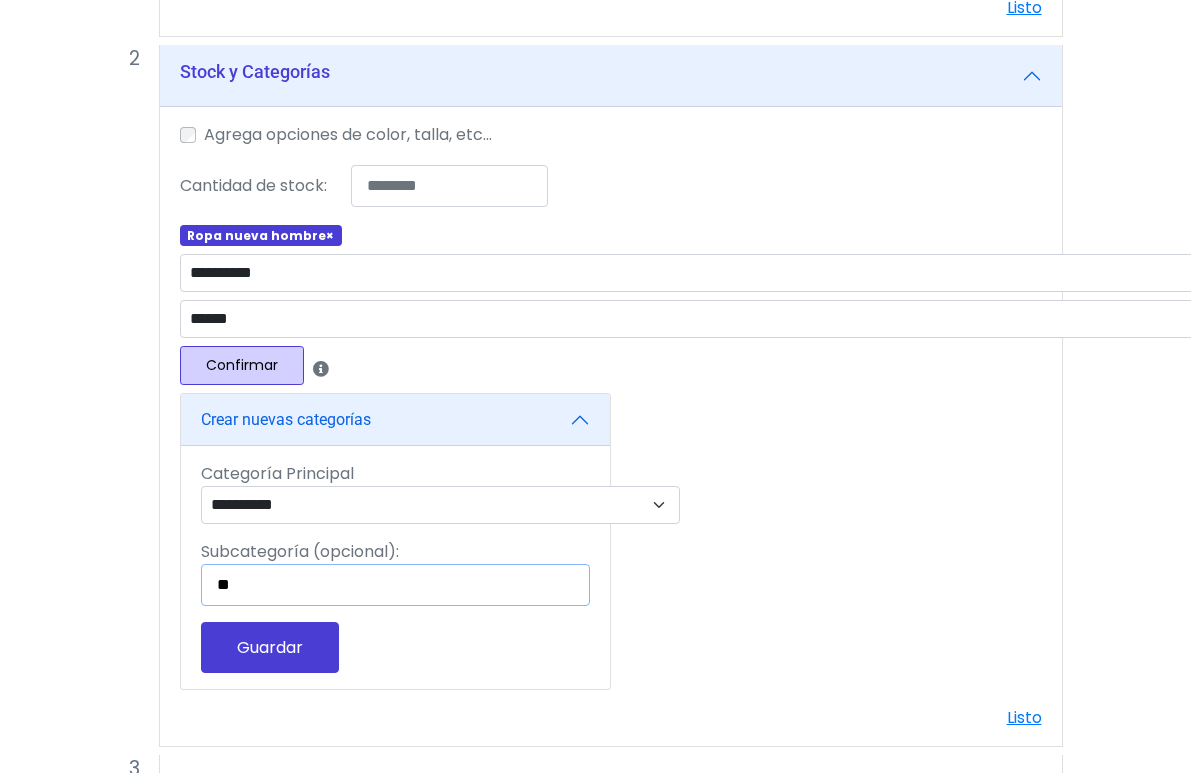 type on "*" 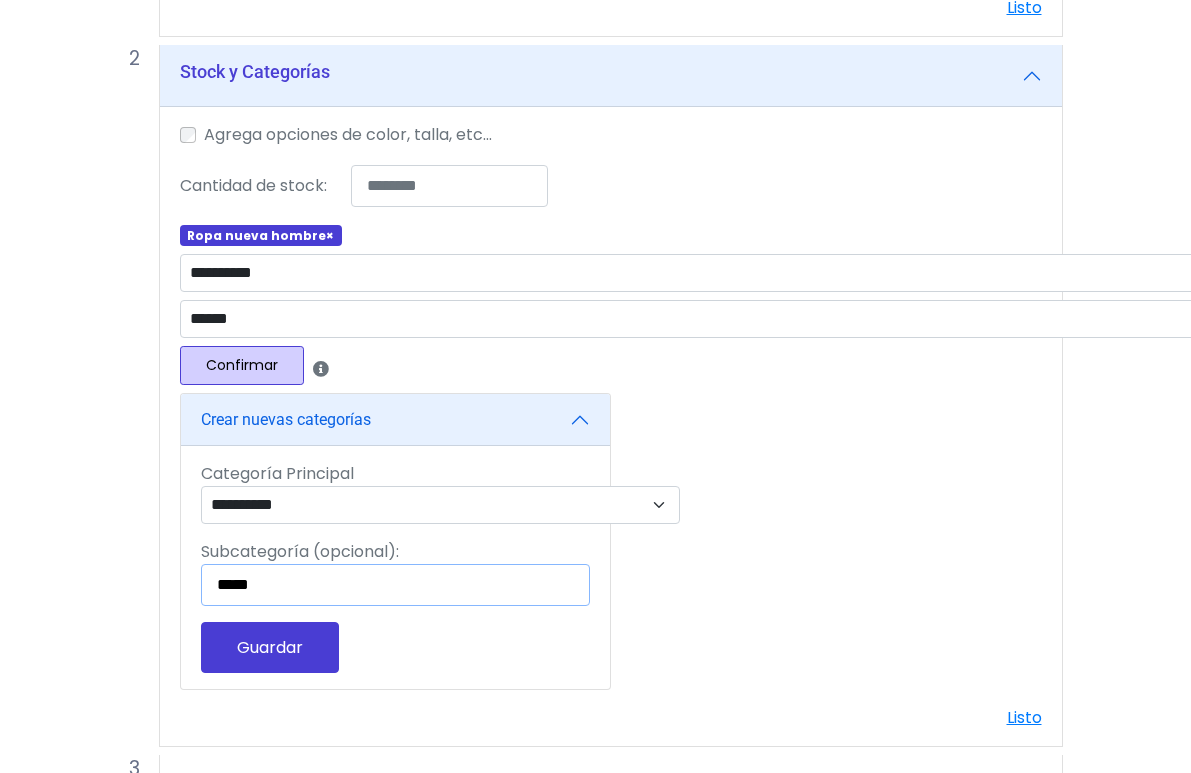 type on "*****" 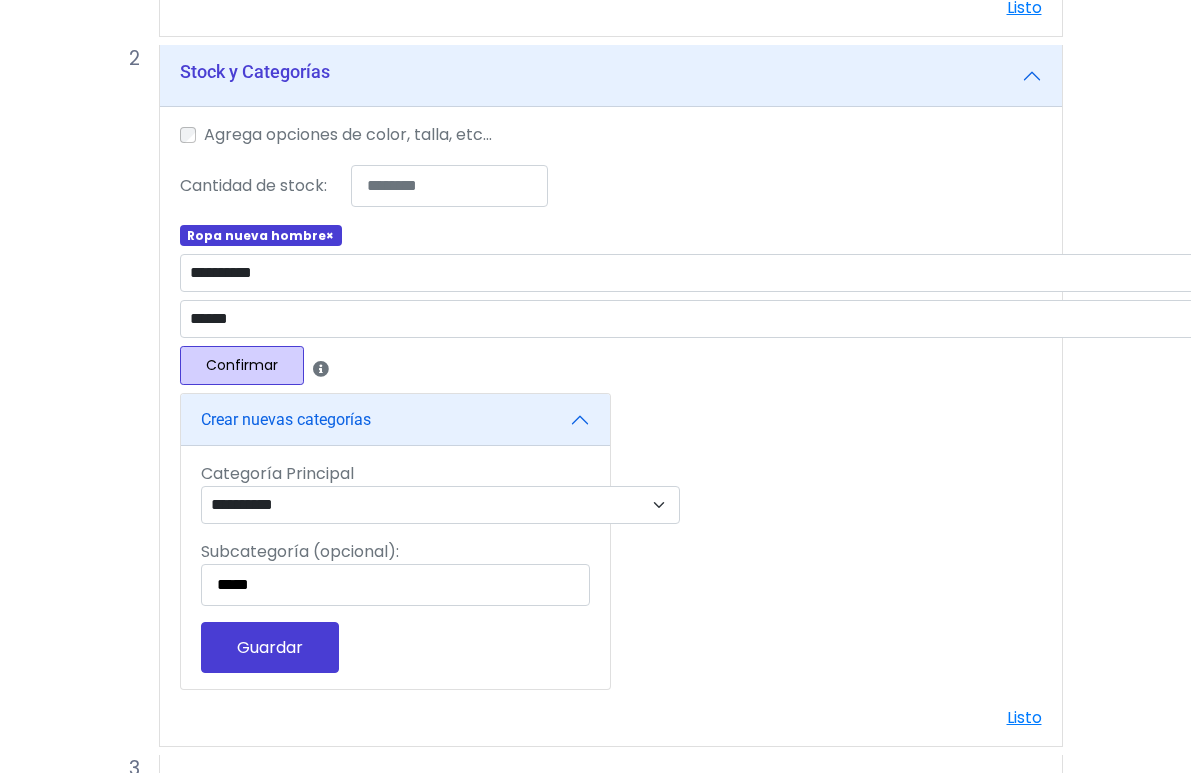 click on "Guardar" at bounding box center [270, 647] 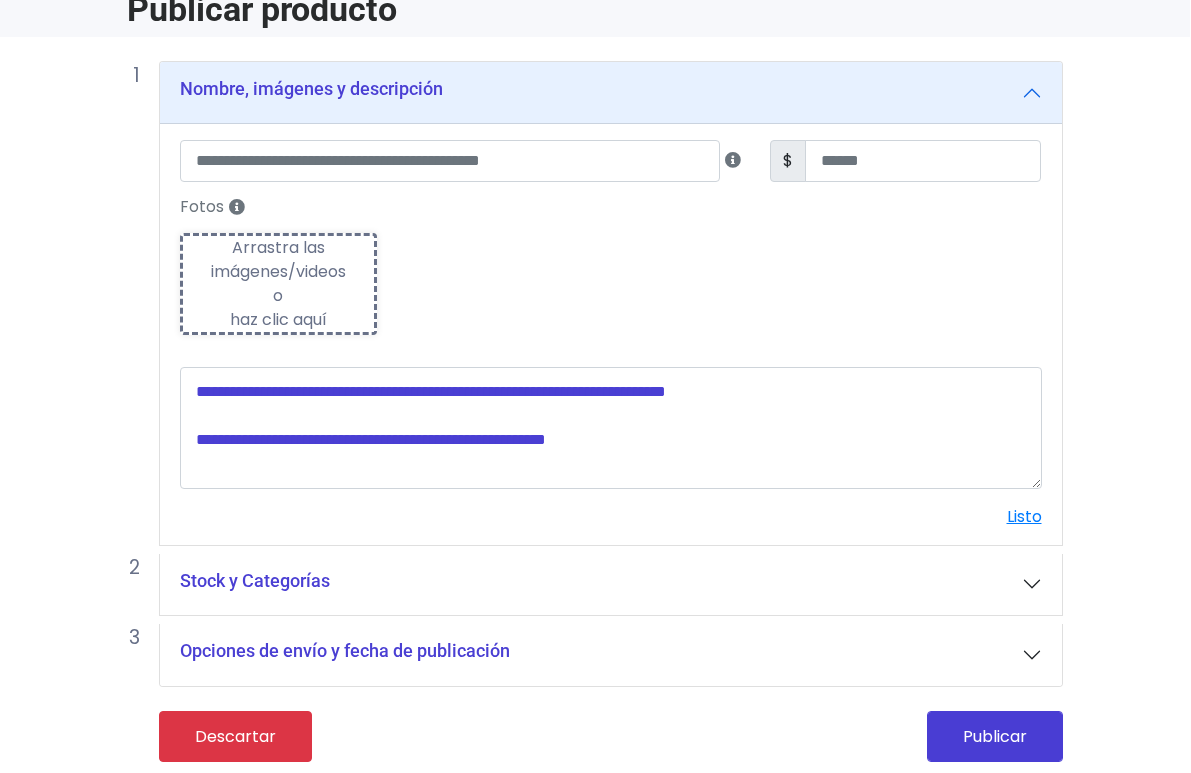 scroll, scrollTop: 0, scrollLeft: 1, axis: horizontal 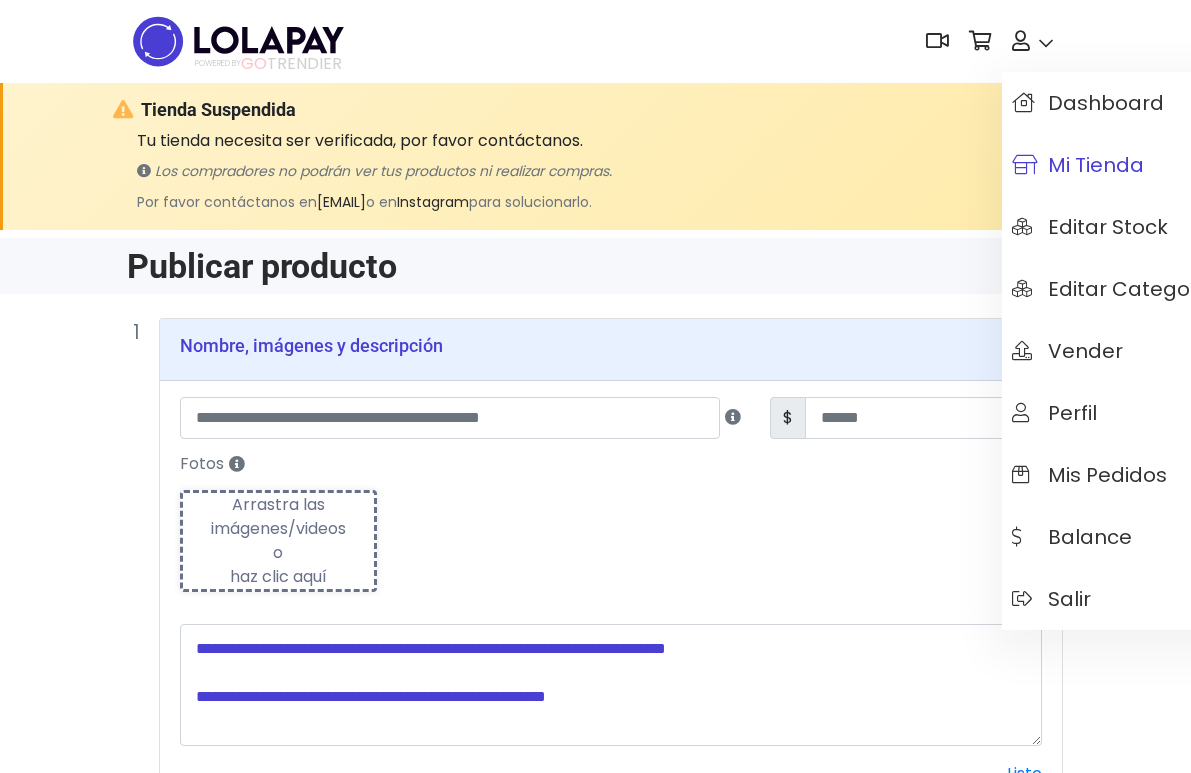click on "Mi tienda" at bounding box center [1078, 165] 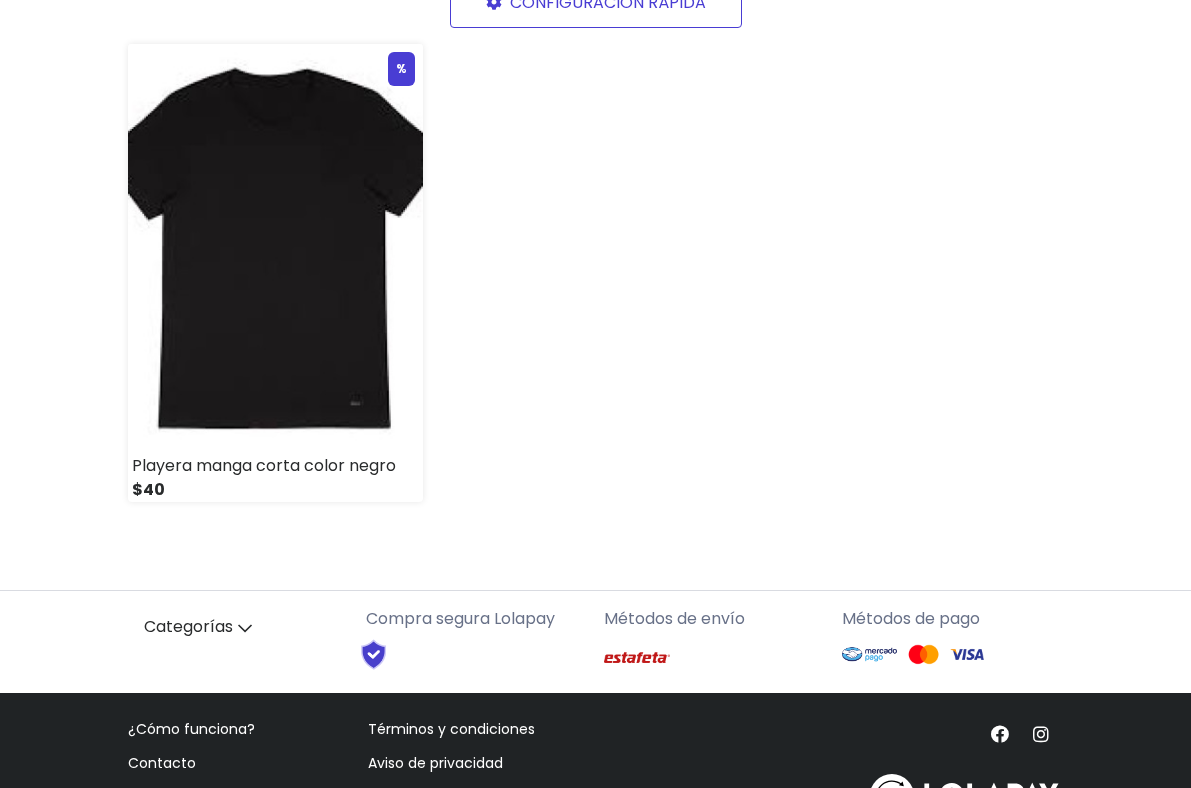 scroll, scrollTop: 0, scrollLeft: 0, axis: both 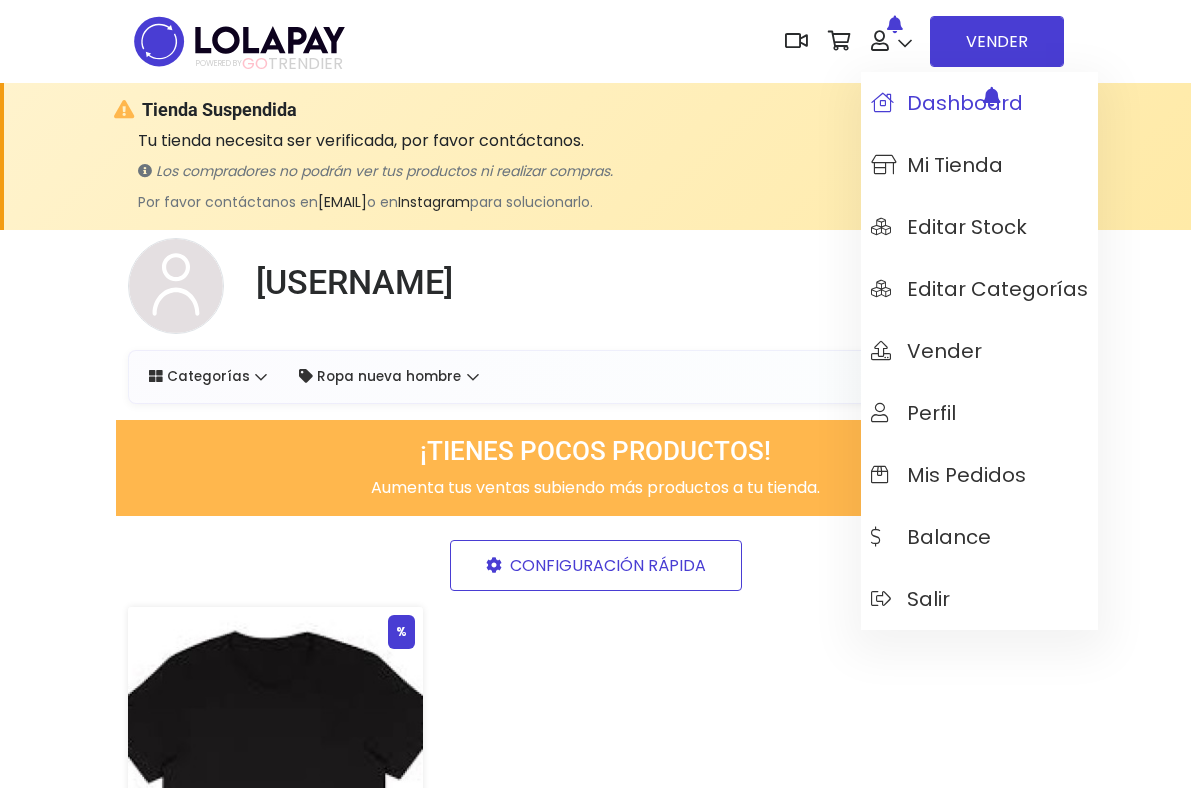 click on "Dashboard" at bounding box center (947, 103) 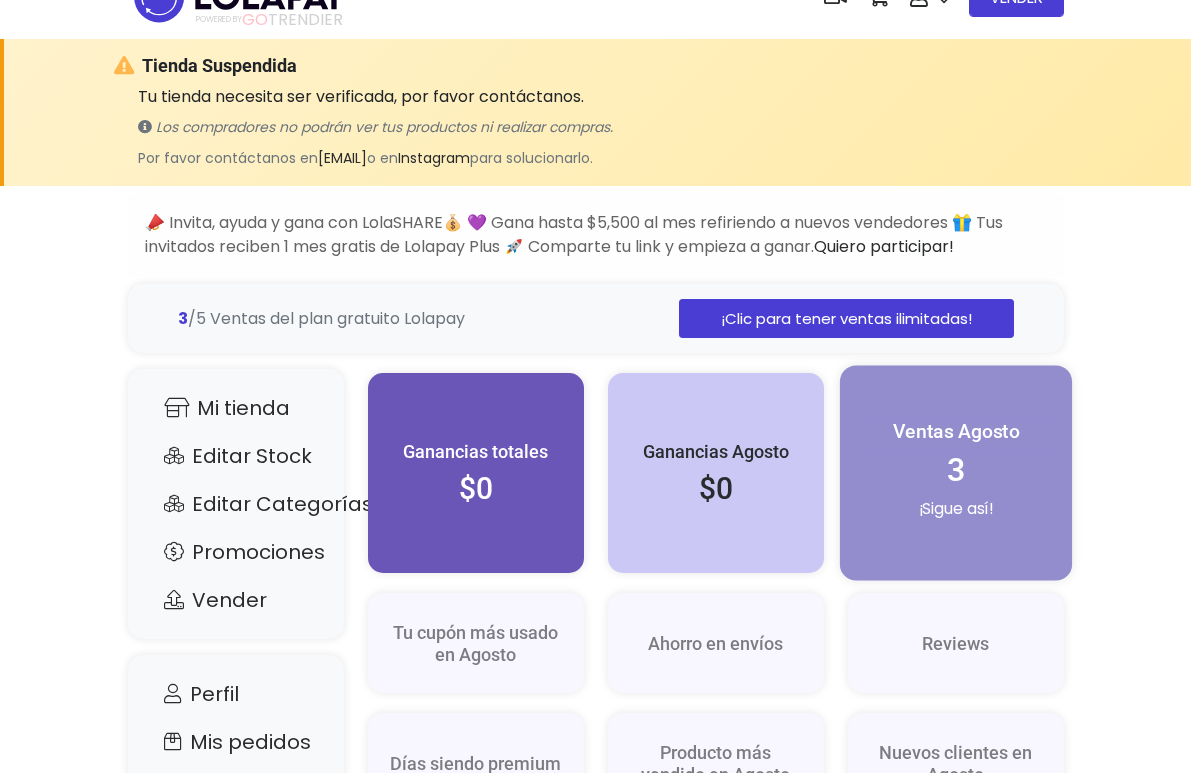 scroll, scrollTop: 0, scrollLeft: 0, axis: both 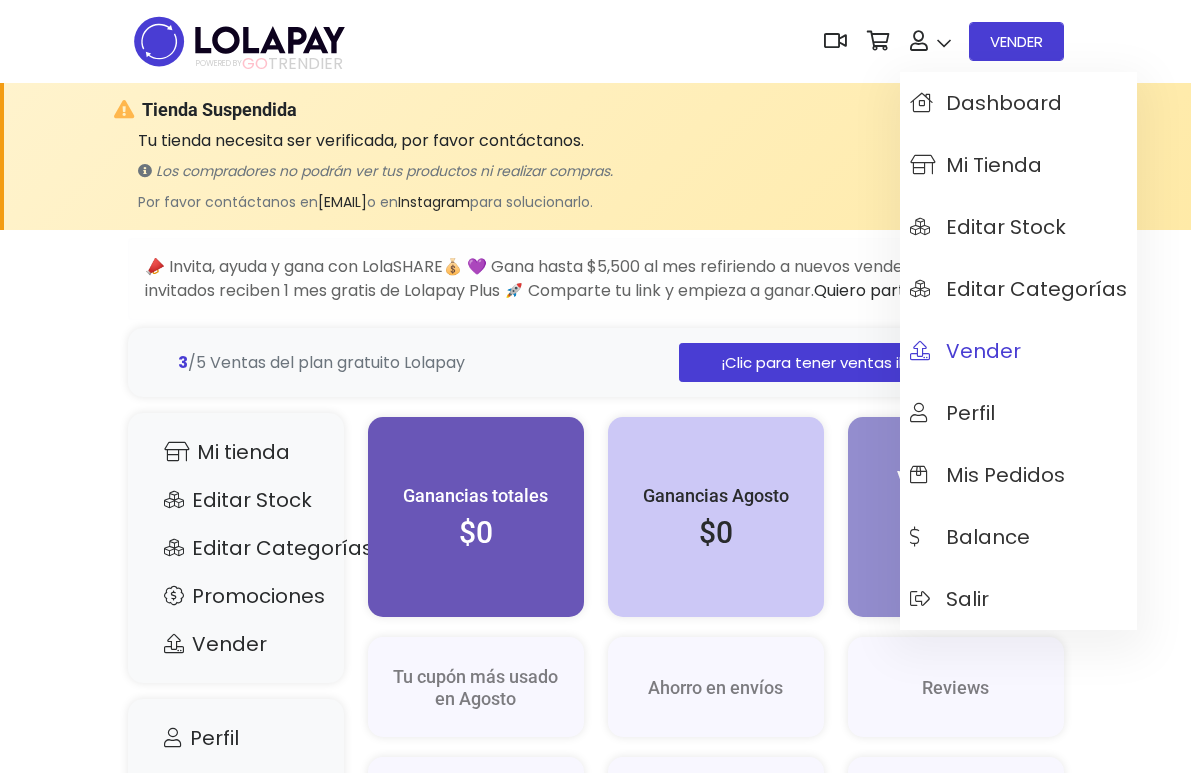 click on "Vender" at bounding box center (965, 351) 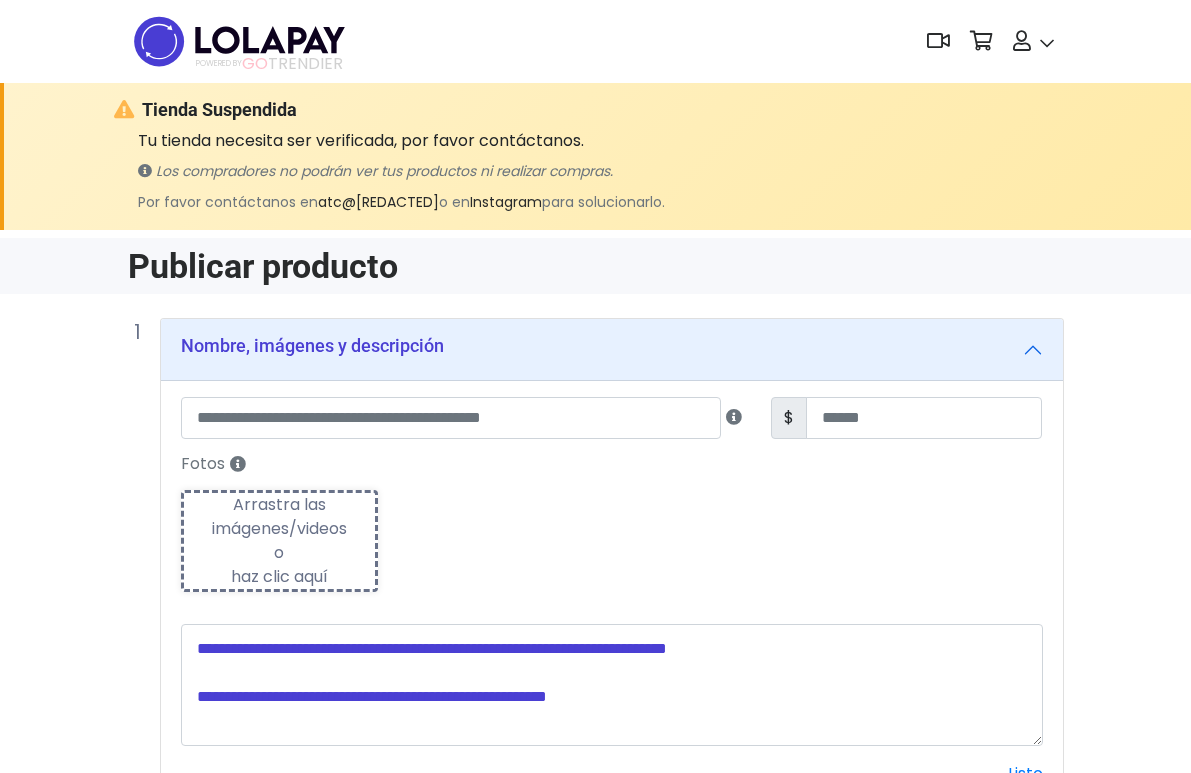 scroll, scrollTop: 0, scrollLeft: 0, axis: both 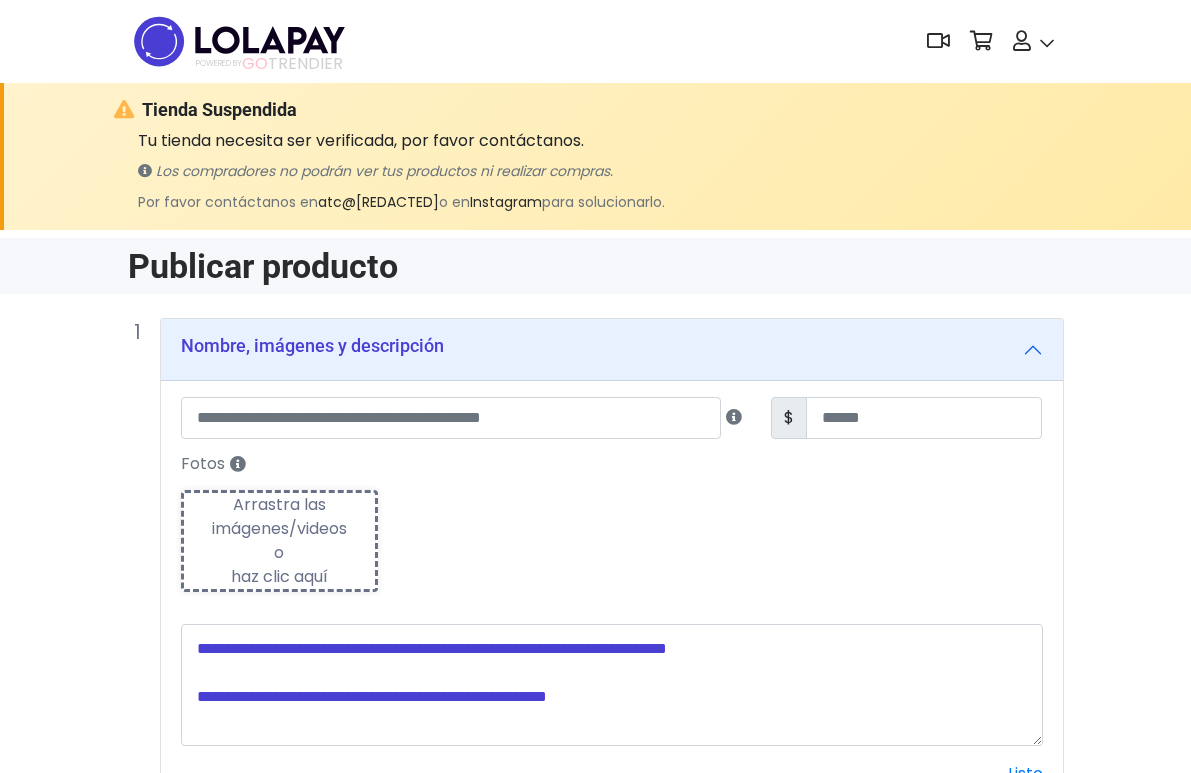 click on "Arrastra las
imágenes/videos
o
haz clic aquí" at bounding box center (280, 541) 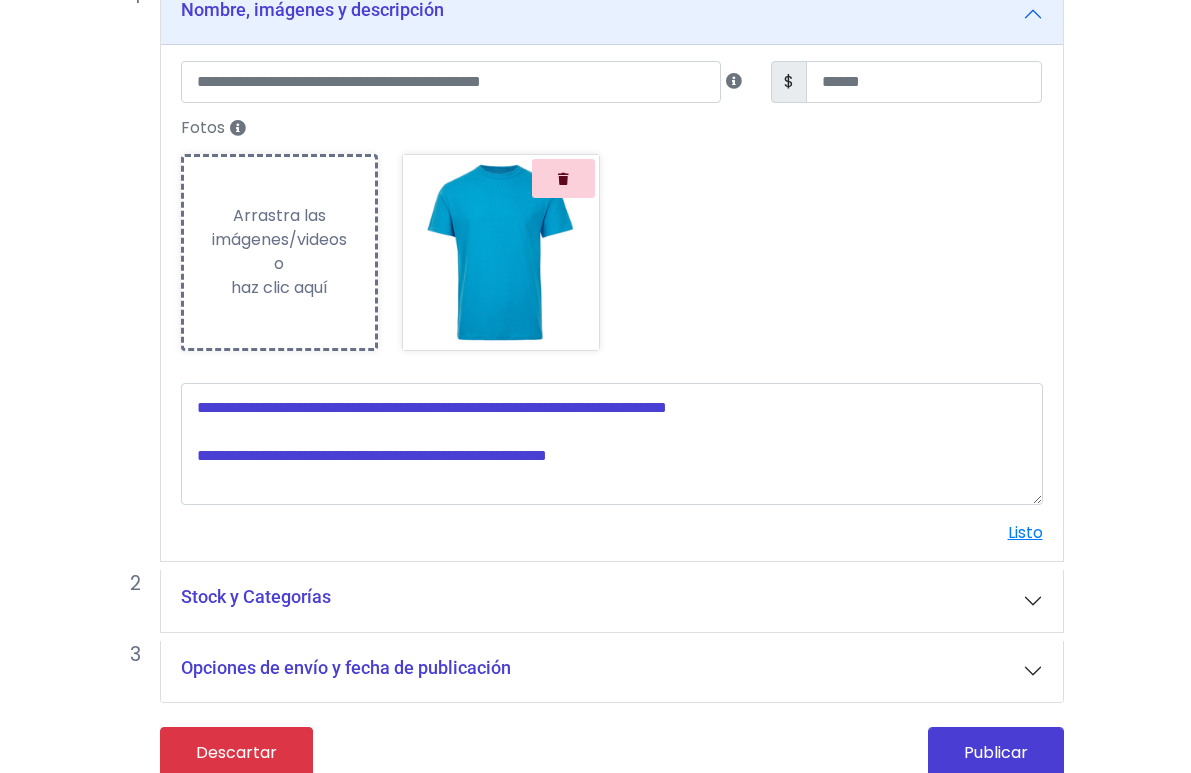 scroll, scrollTop: 417, scrollLeft: 0, axis: vertical 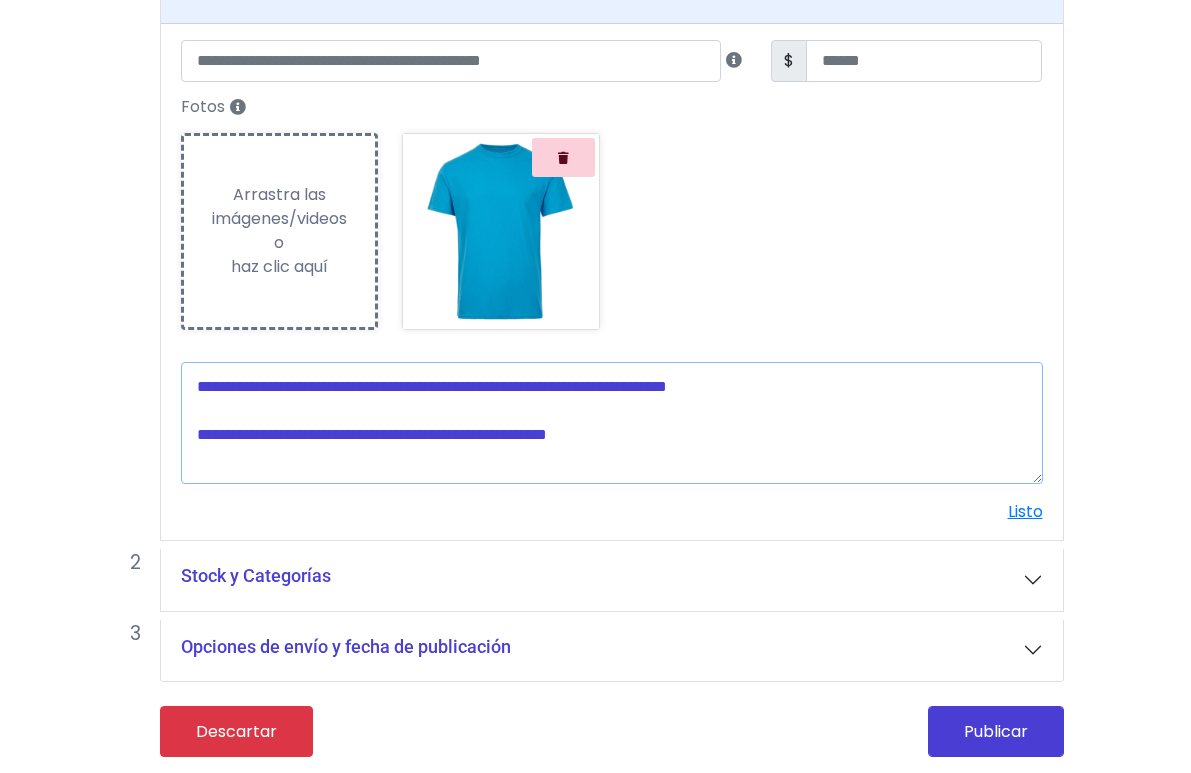 click at bounding box center [612, 423] 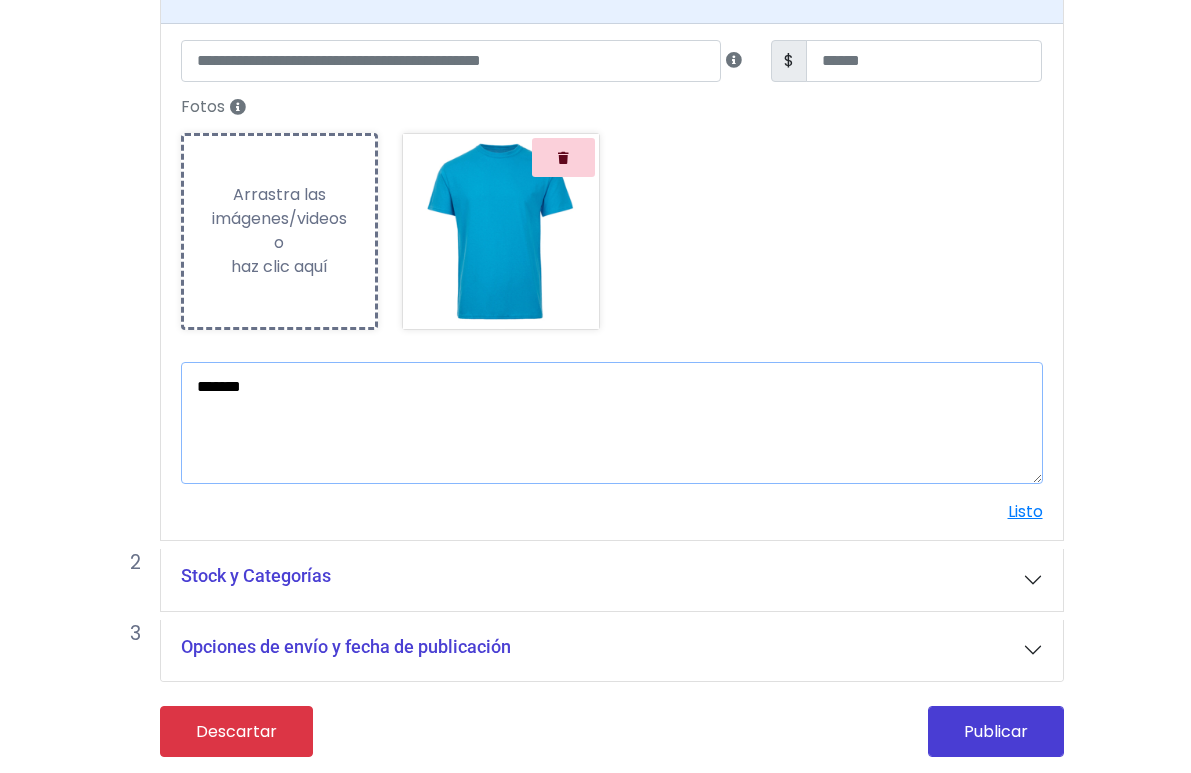 type on "*******" 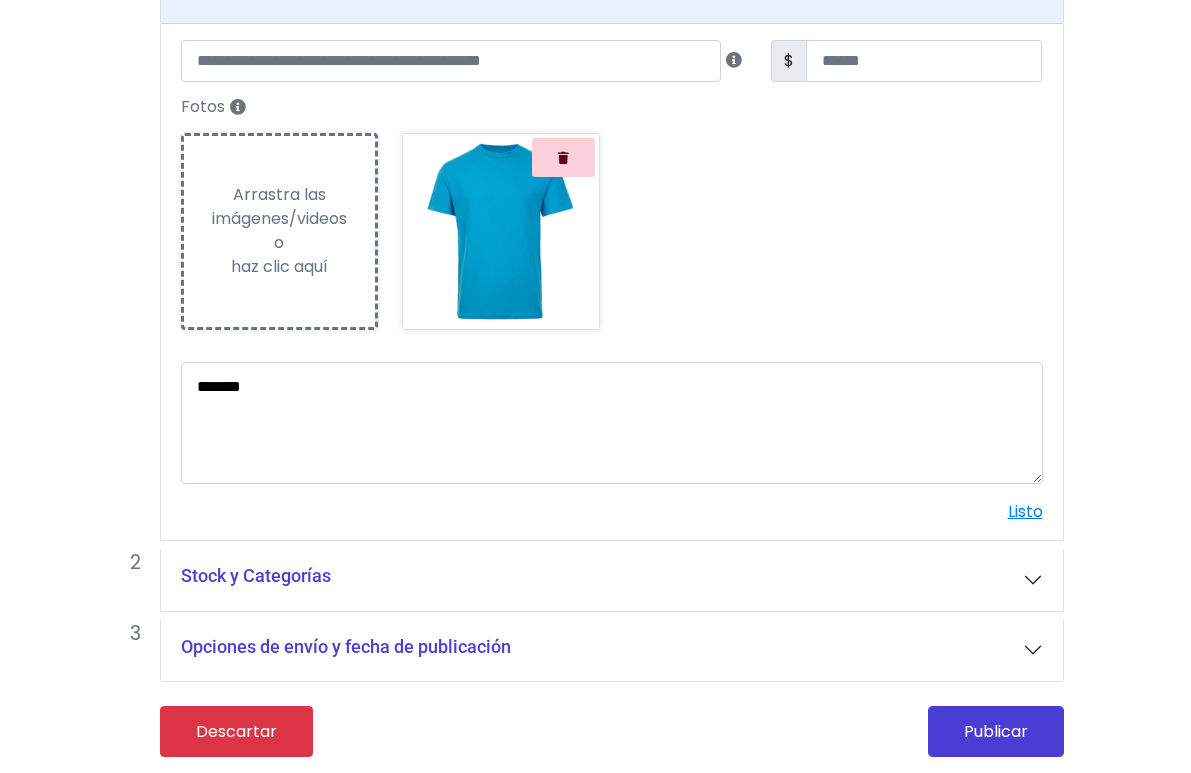 click on "Stock y Categorías" at bounding box center (612, 580) 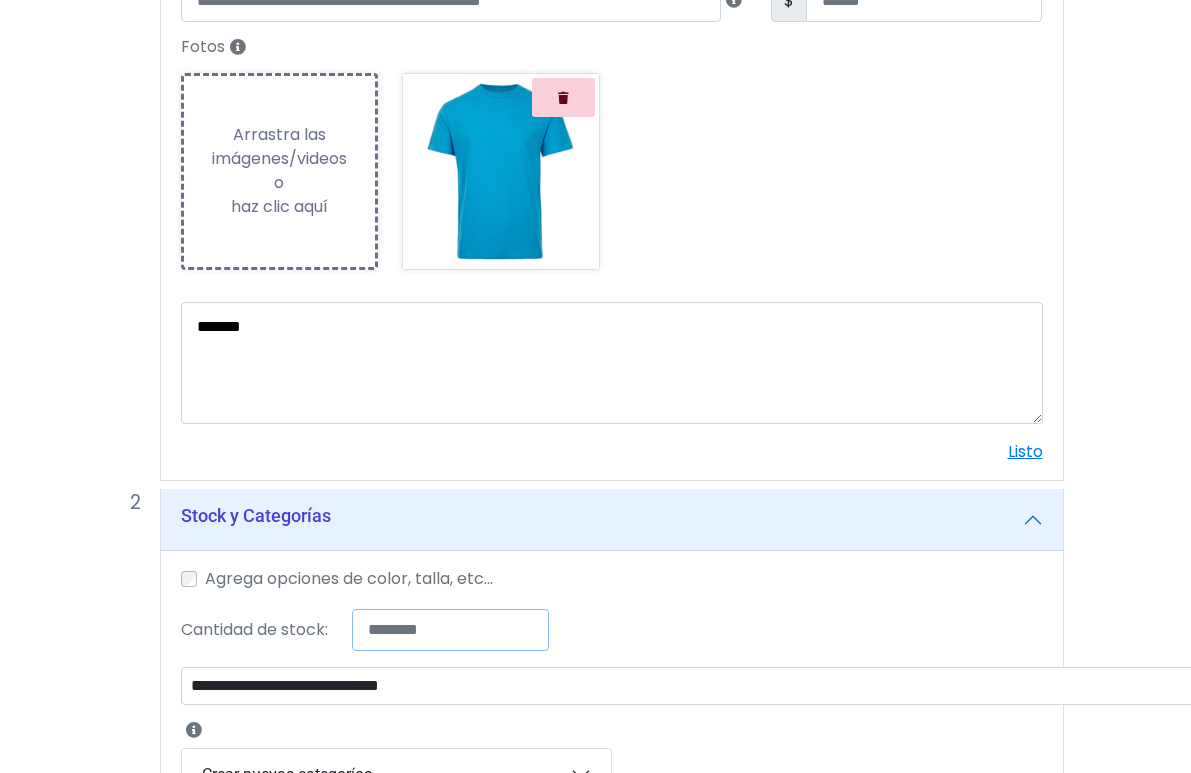 click on "*" at bounding box center (451, 630) 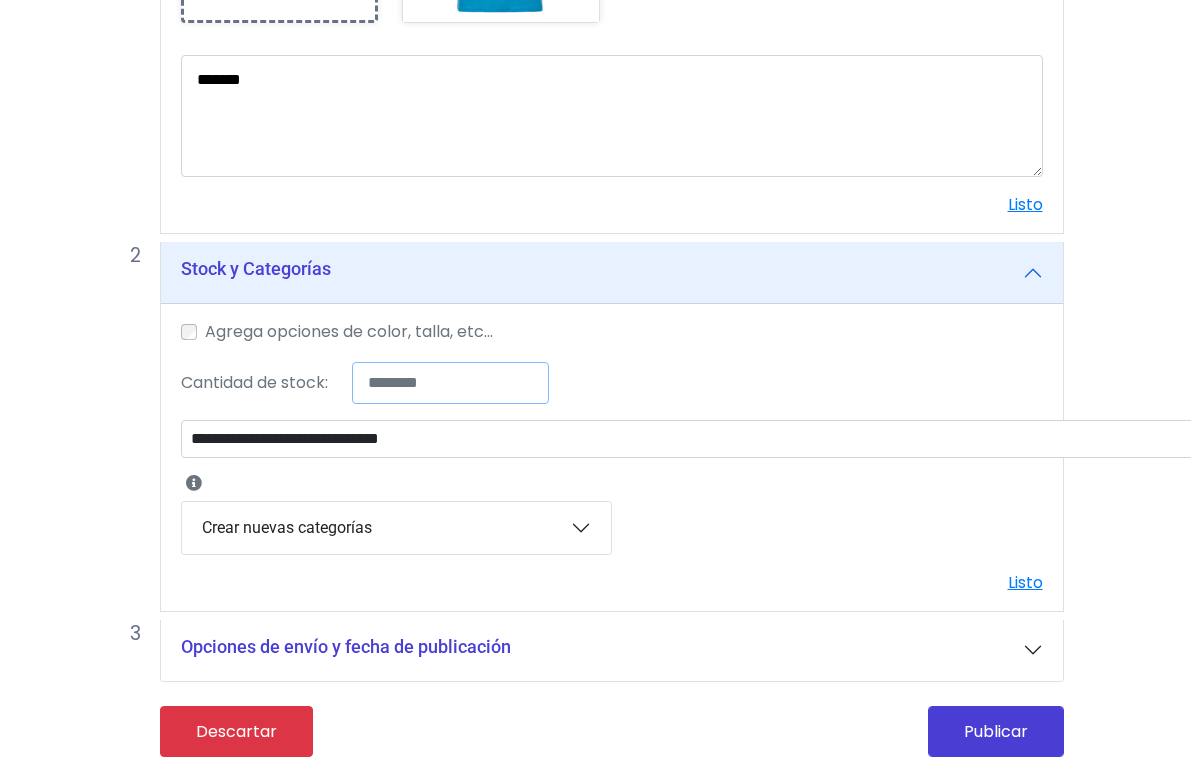 scroll, scrollTop: 703, scrollLeft: 0, axis: vertical 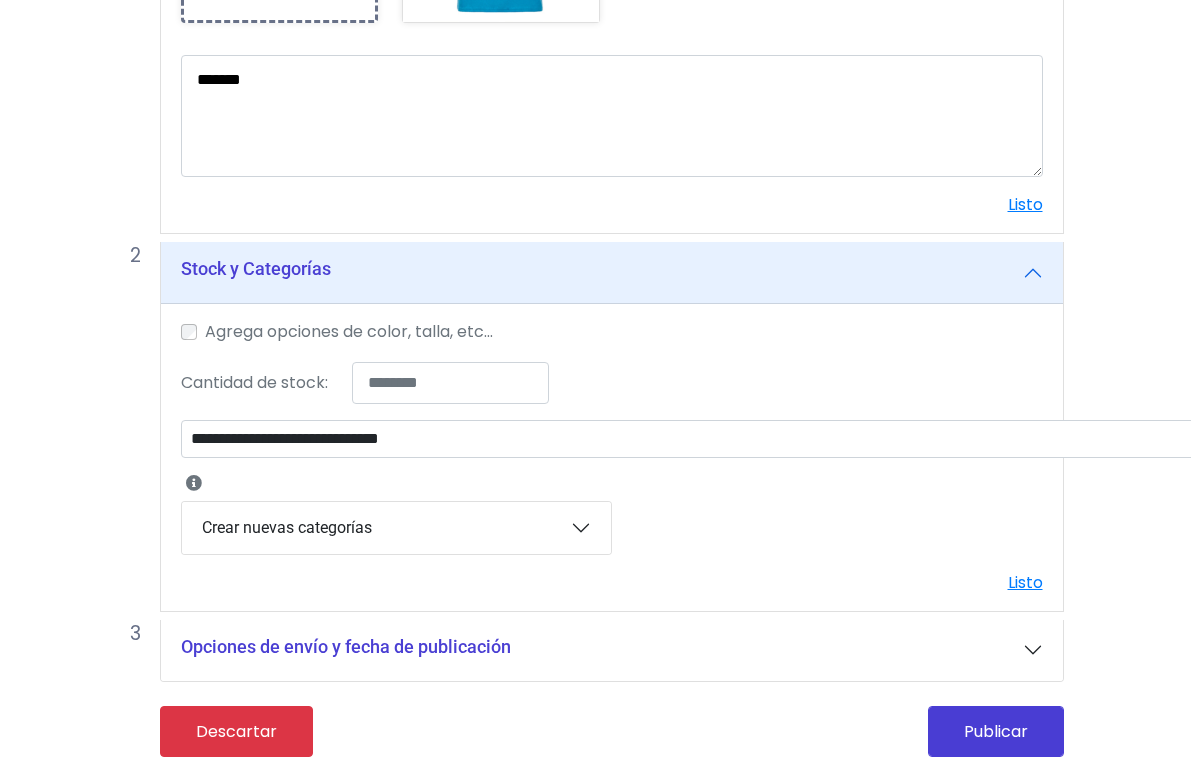 click on "**********" at bounding box center [612, 460] 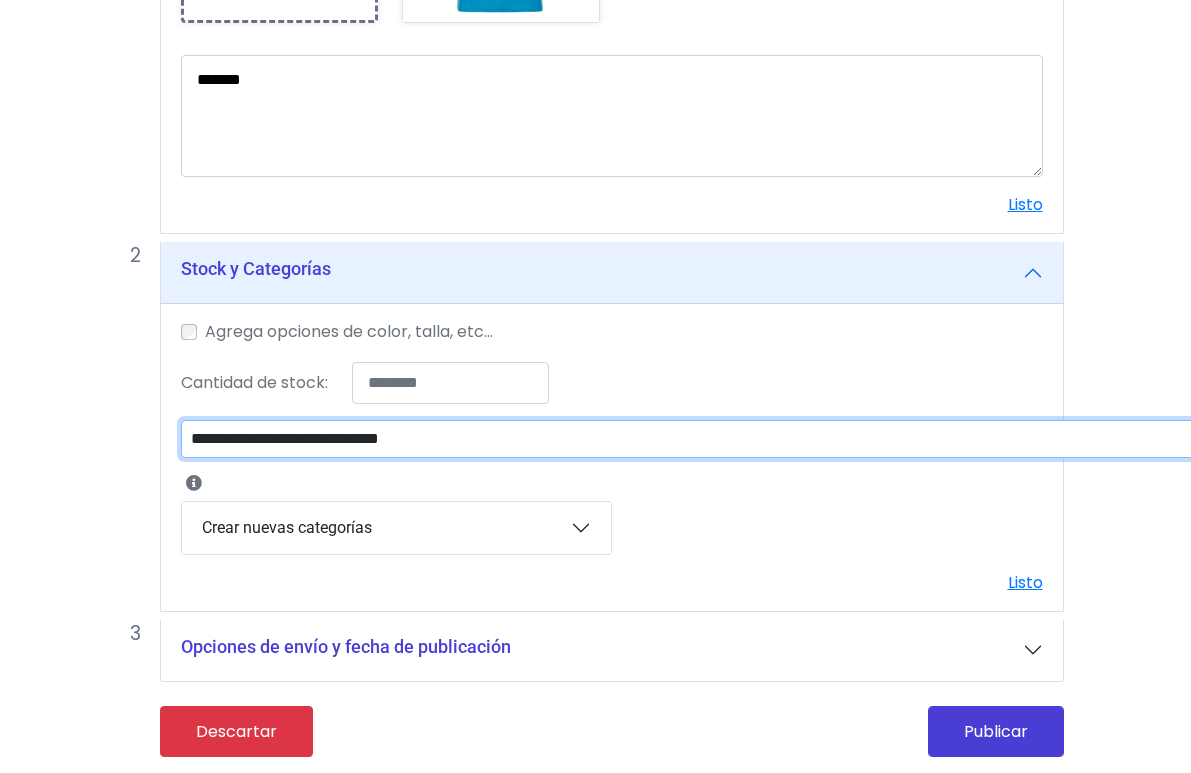 click on "**********" at bounding box center (702, 439) 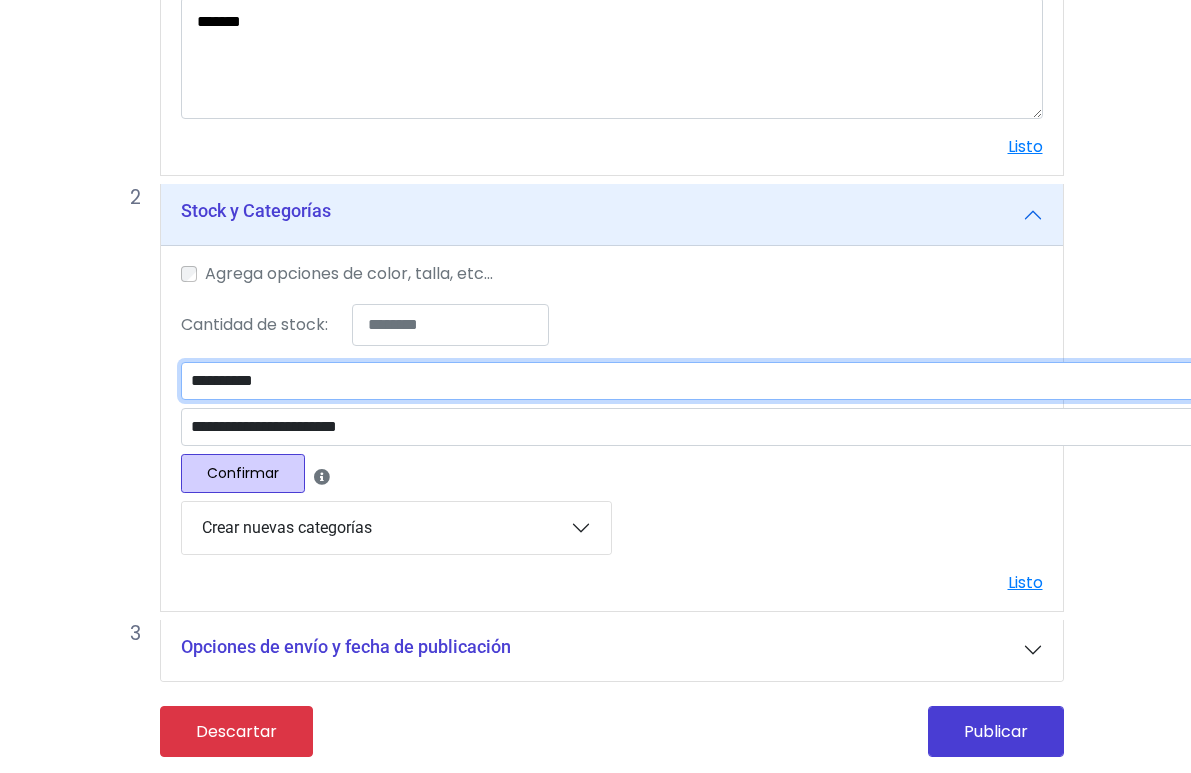 scroll, scrollTop: 782, scrollLeft: 0, axis: vertical 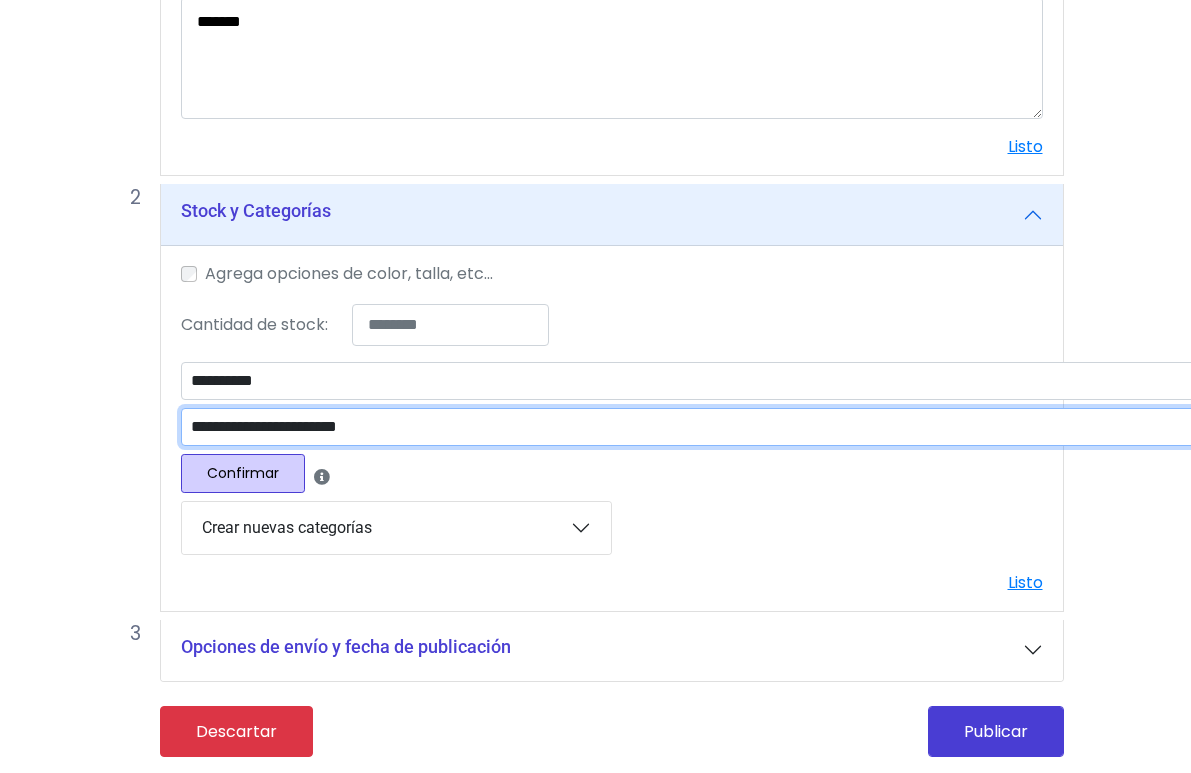 click on "**********" at bounding box center (702, 427) 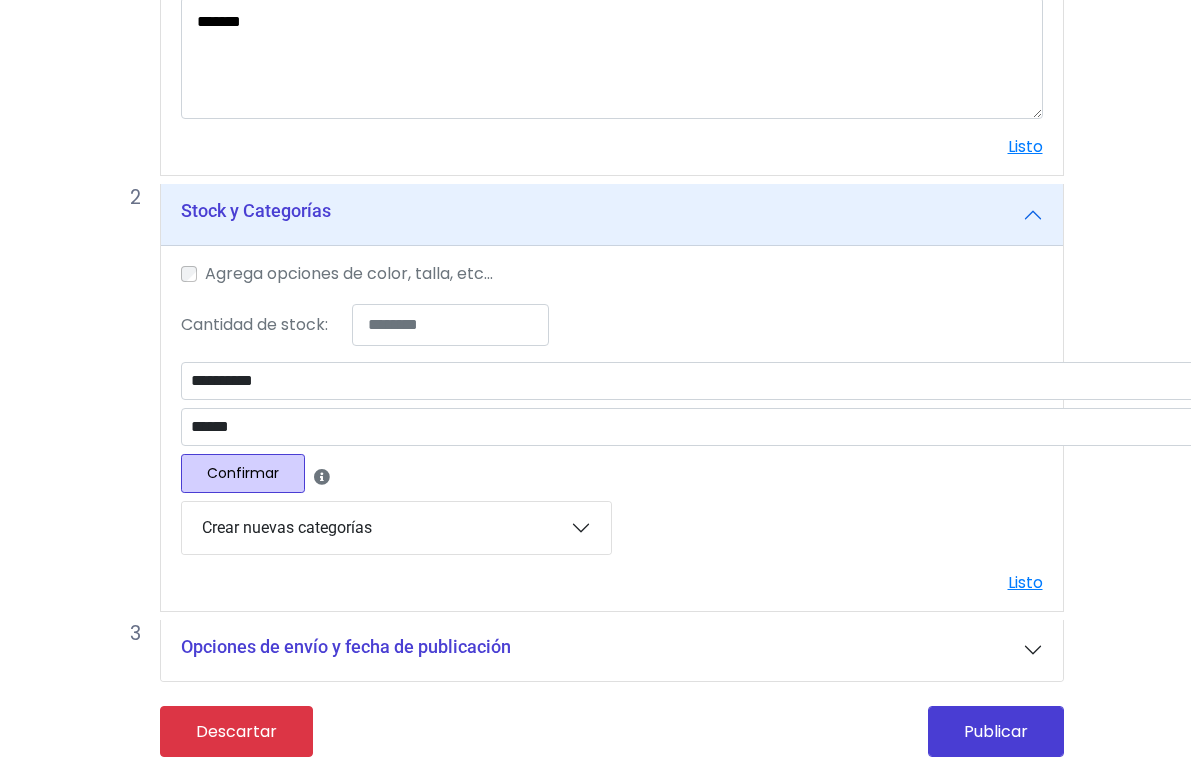 click on "Confirmar" at bounding box center (243, 473) 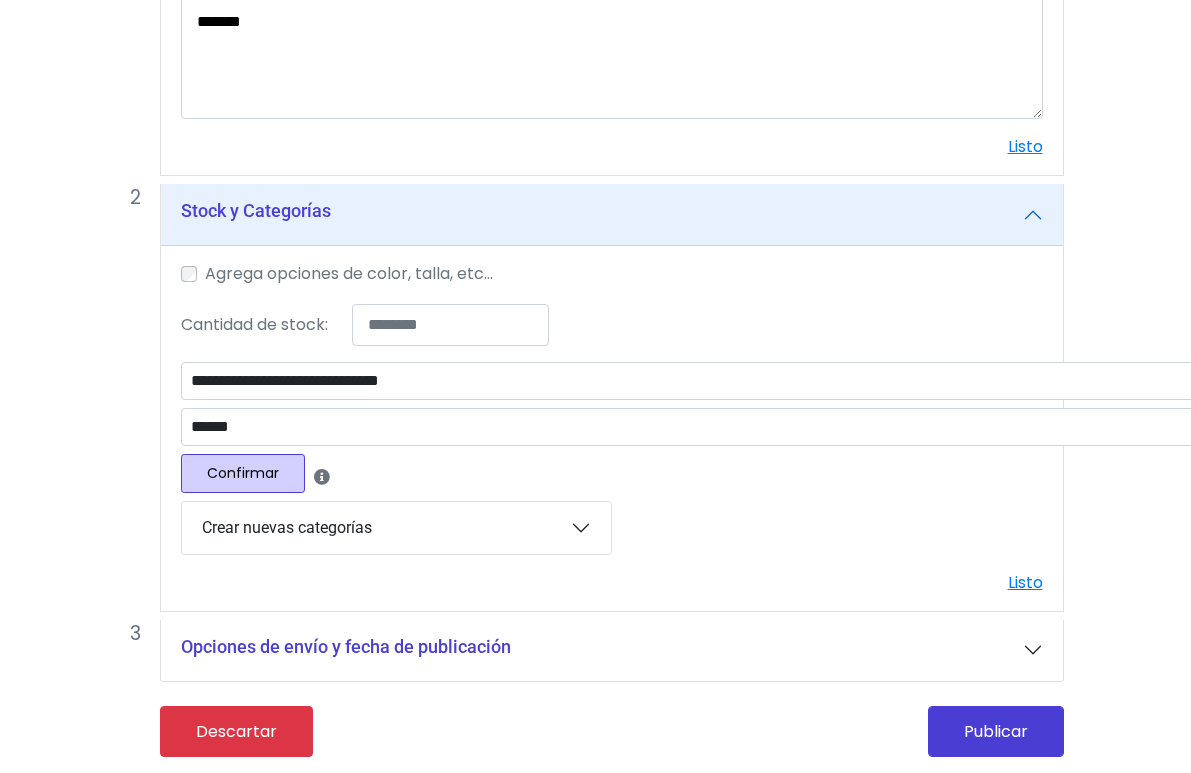 scroll, scrollTop: 754, scrollLeft: 0, axis: vertical 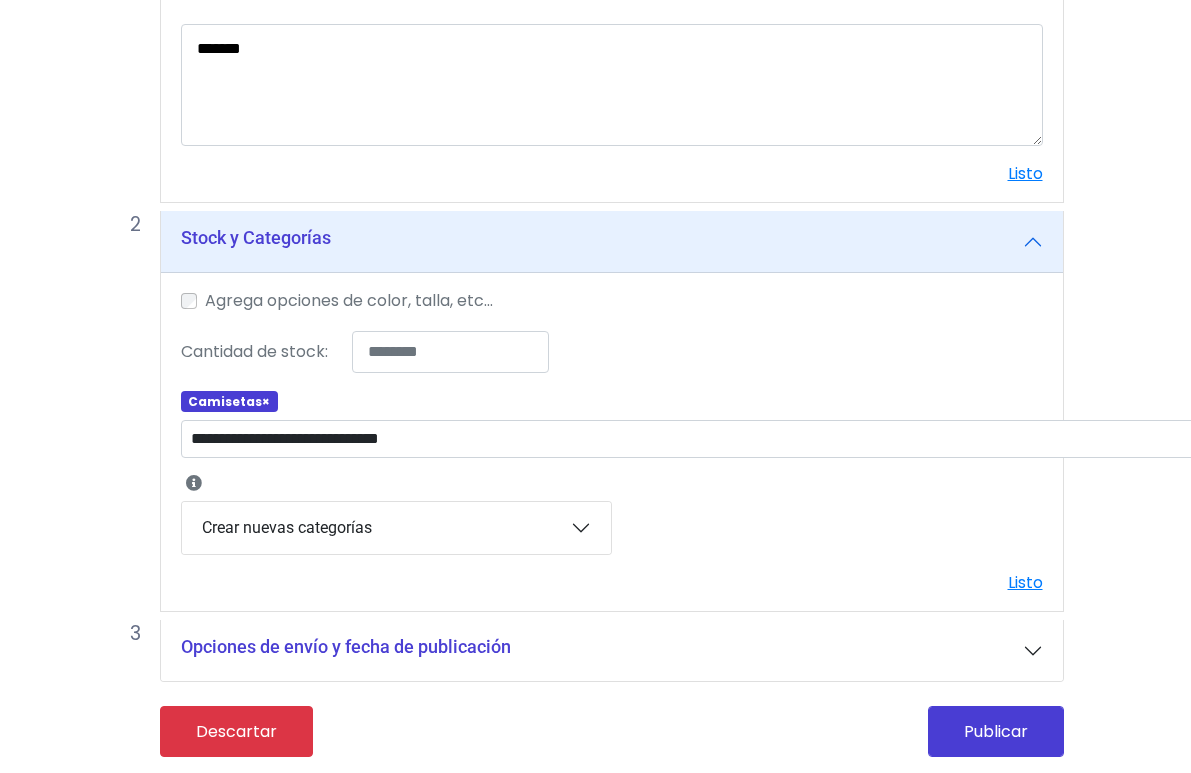 click on "Crear nuevas categorías" at bounding box center (396, 528) 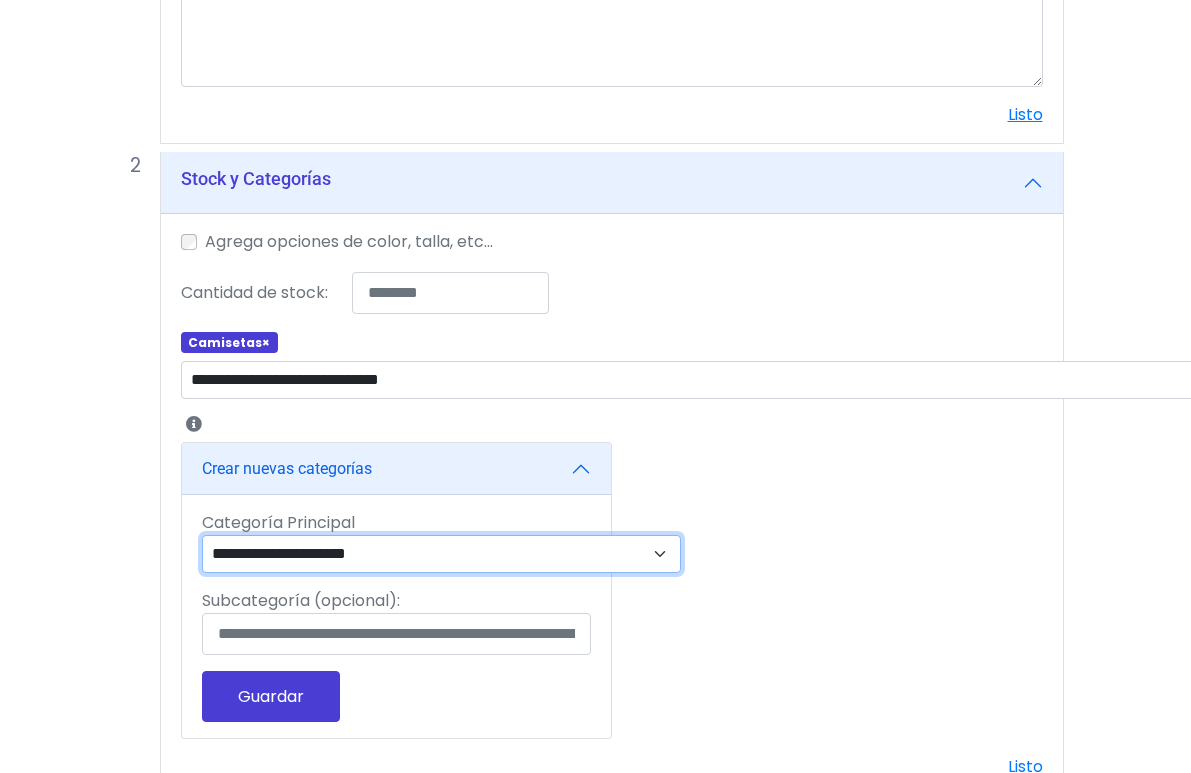 click on "**********" at bounding box center [441, 554] 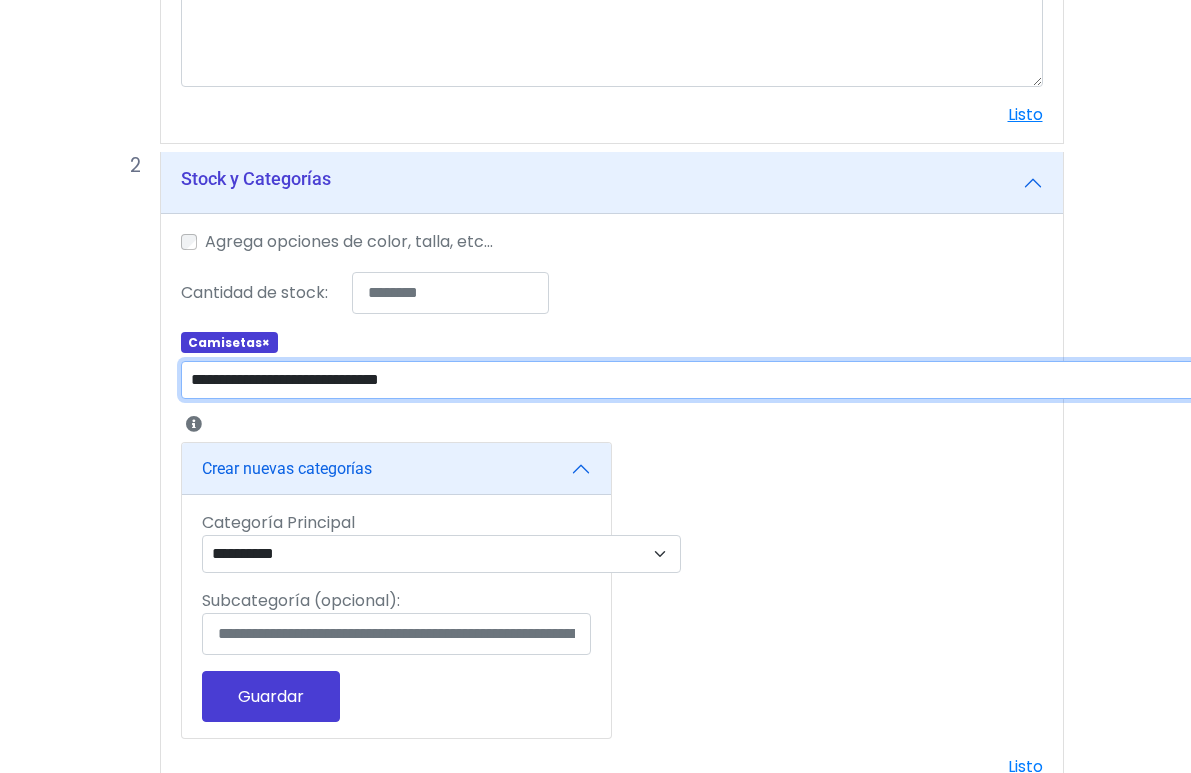 click on "**********" at bounding box center [702, 380] 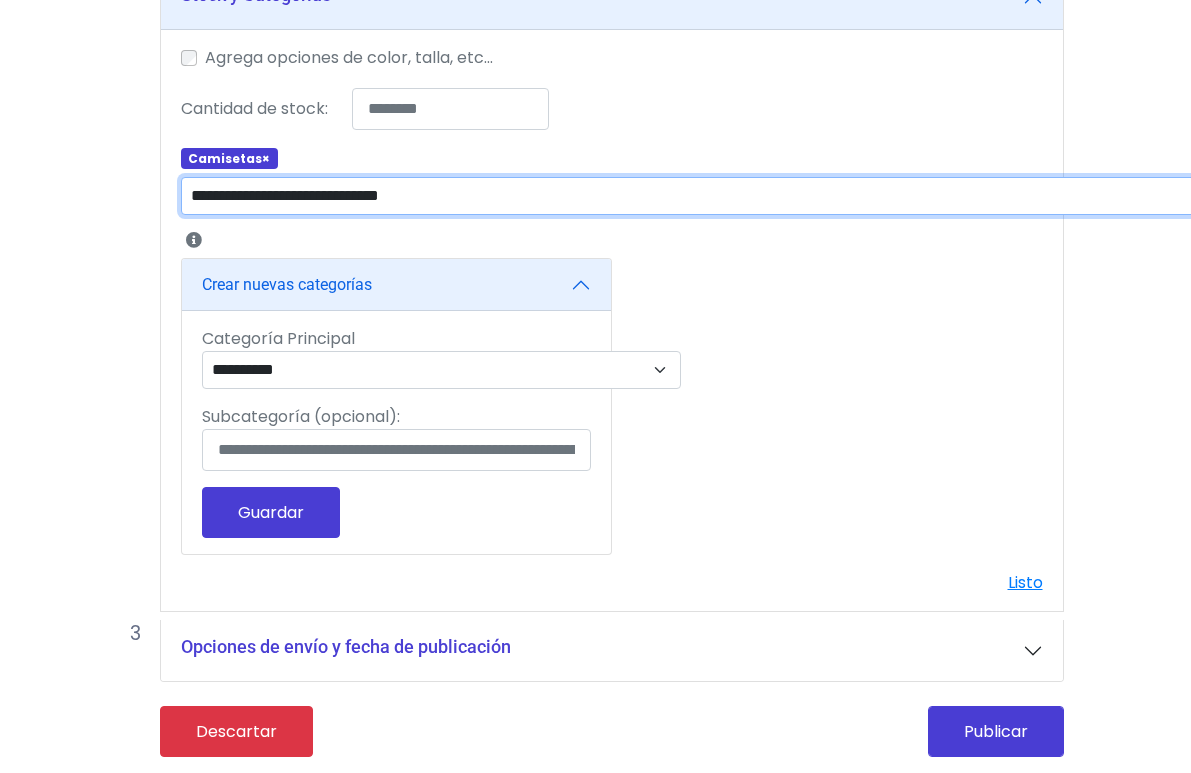 scroll, scrollTop: 981, scrollLeft: 0, axis: vertical 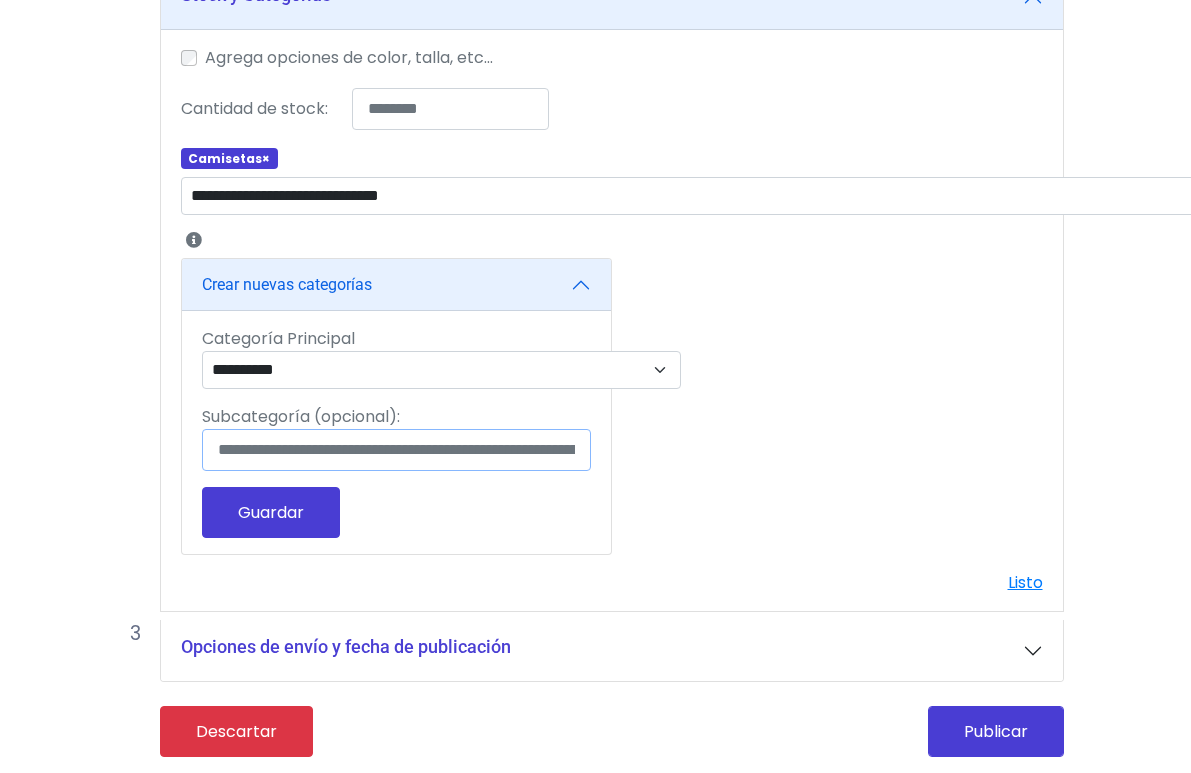 click on "Subcategoría (opcional):" at bounding box center [396, 450] 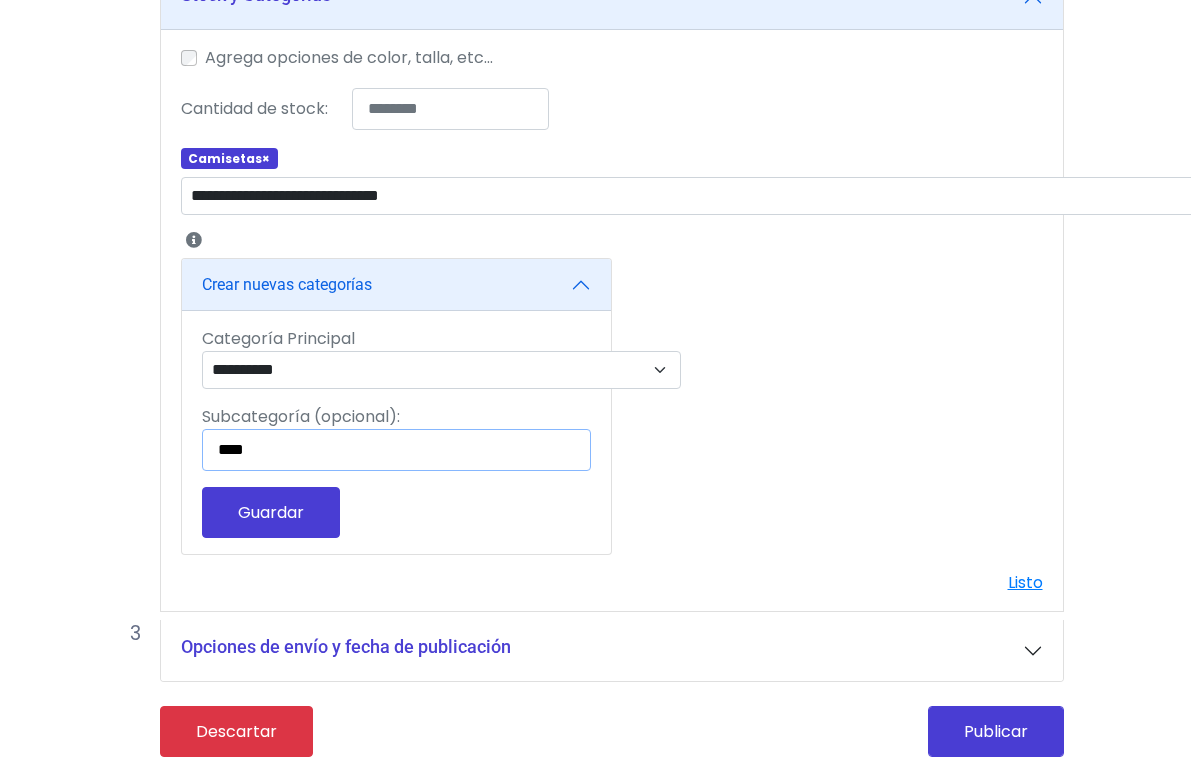 type on "****" 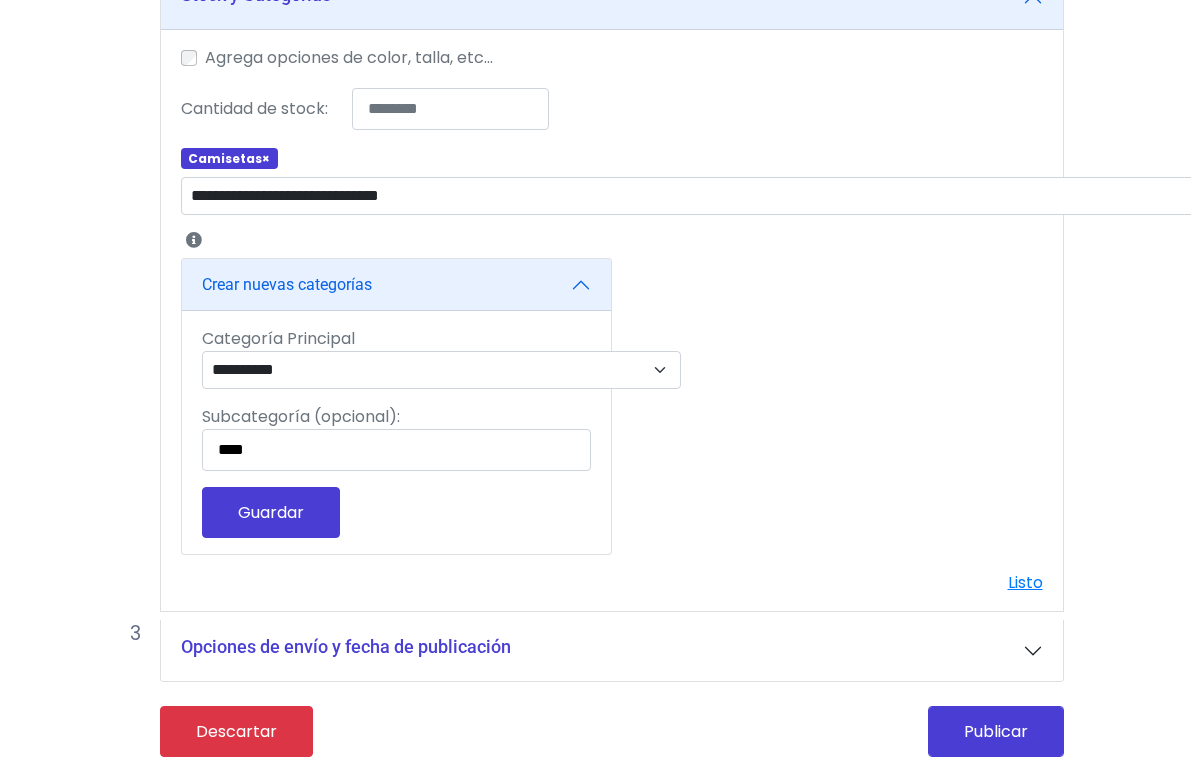 click on "**********" at bounding box center [396, 432] 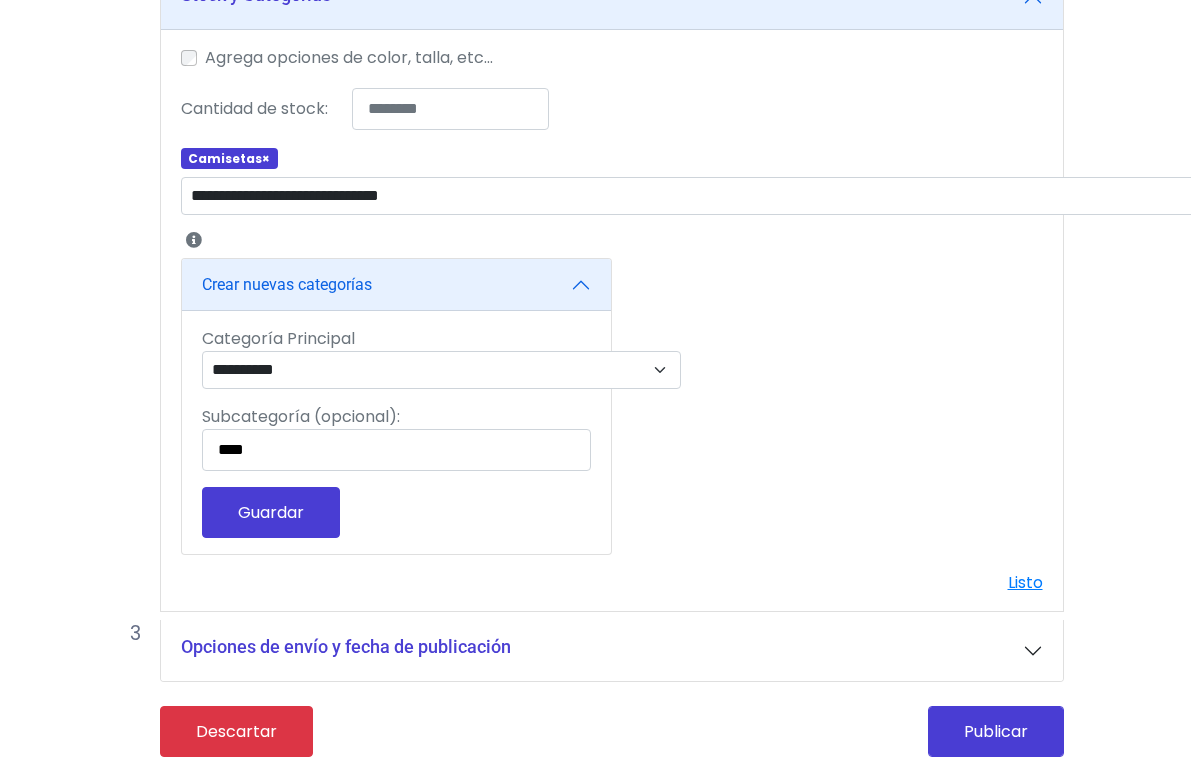click on "Guardar" at bounding box center (271, 512) 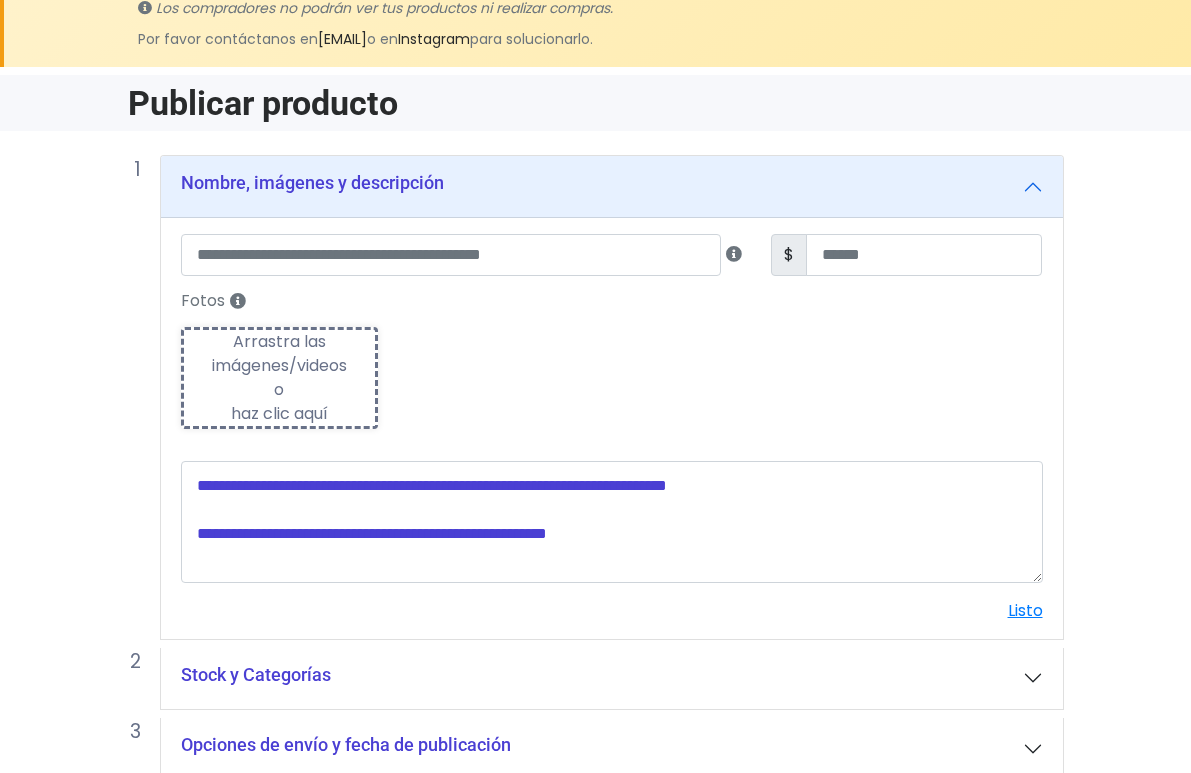 scroll, scrollTop: 136, scrollLeft: 0, axis: vertical 